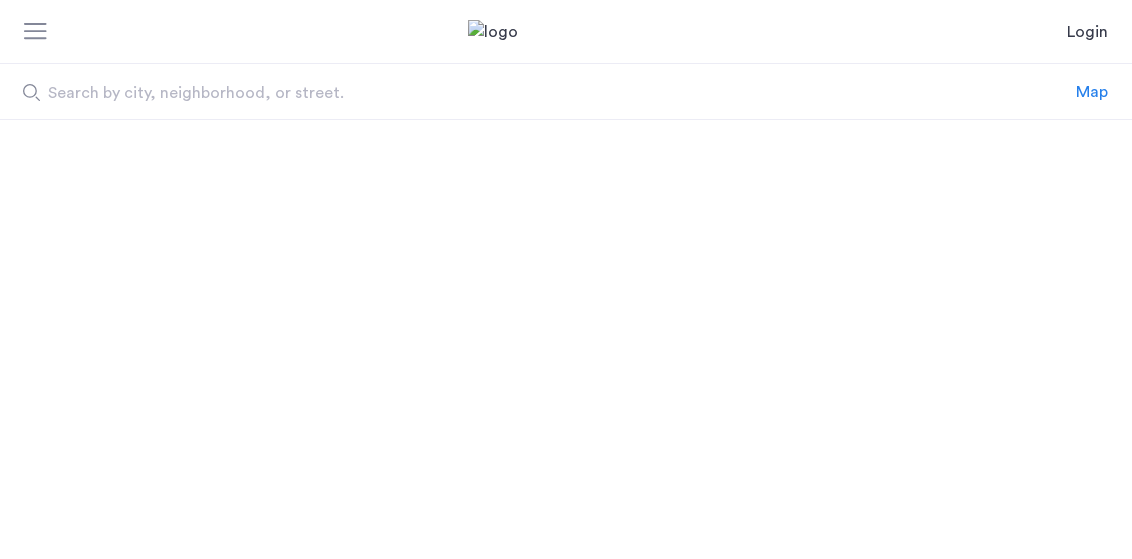 scroll, scrollTop: 0, scrollLeft: 0, axis: both 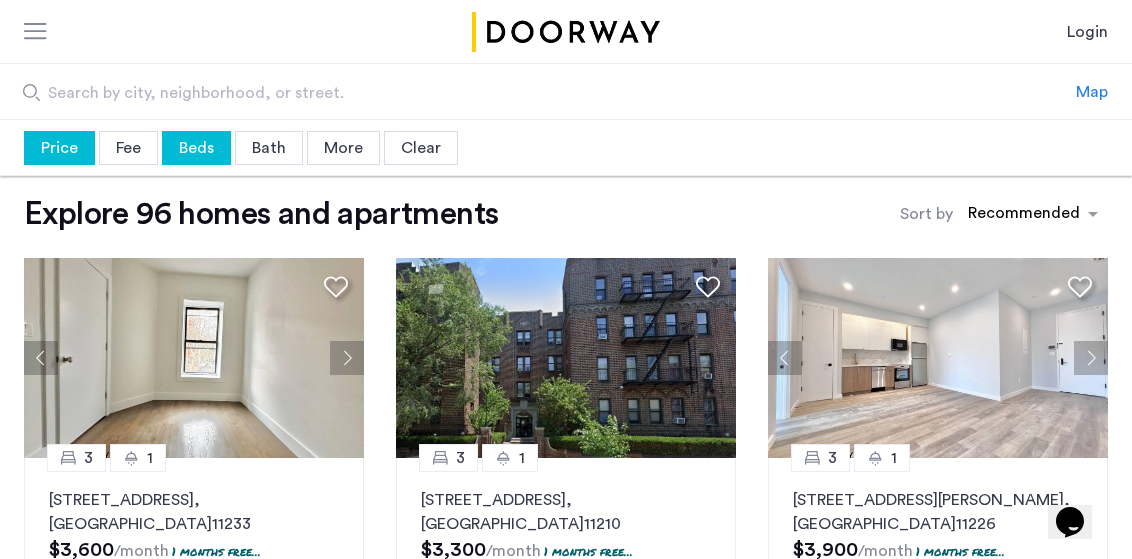 click on "Beds" at bounding box center [196, 148] 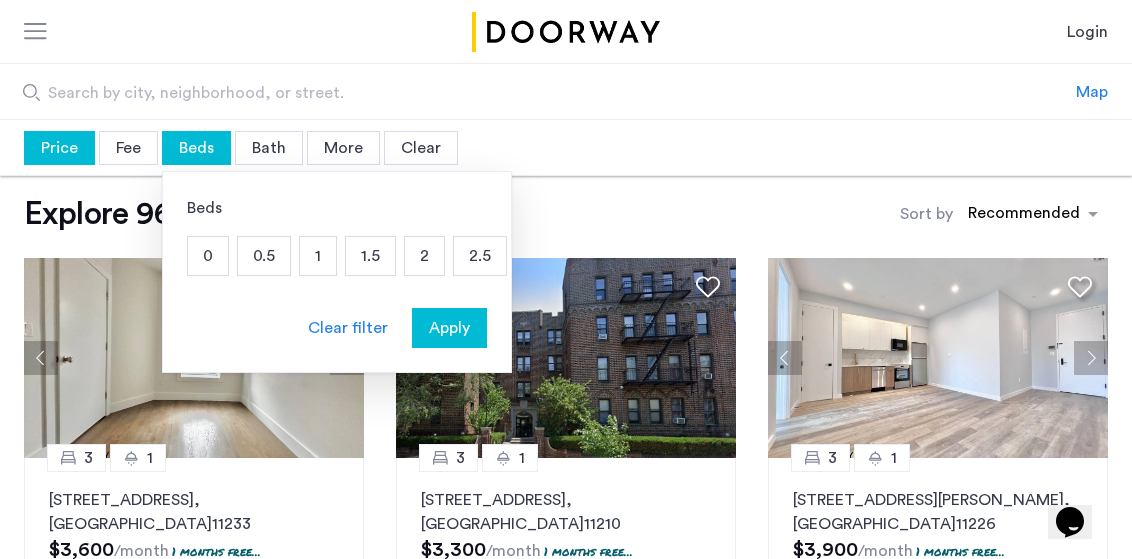 click at bounding box center [566, 32] 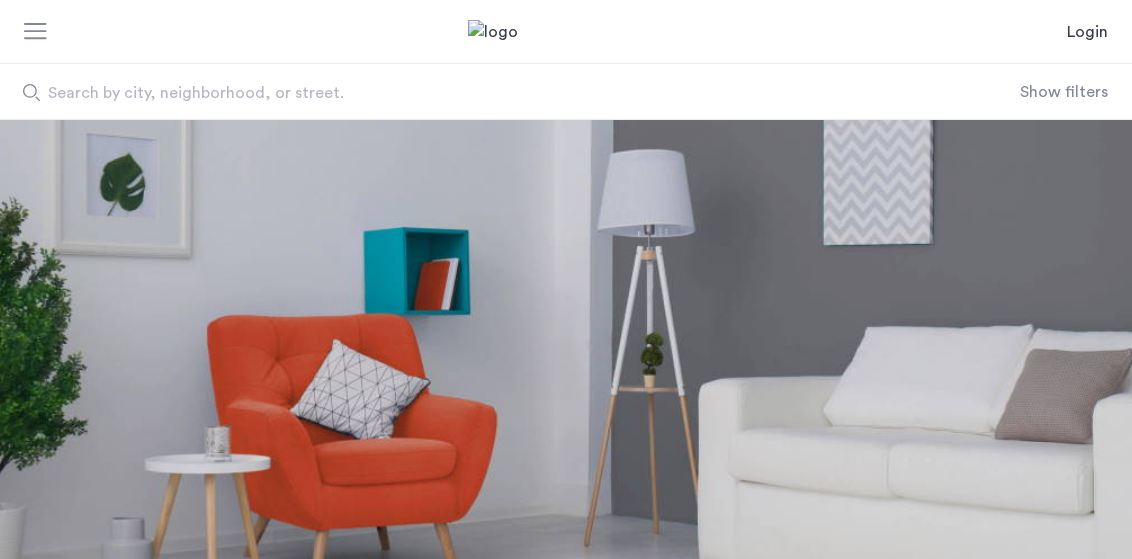 scroll, scrollTop: 0, scrollLeft: 0, axis: both 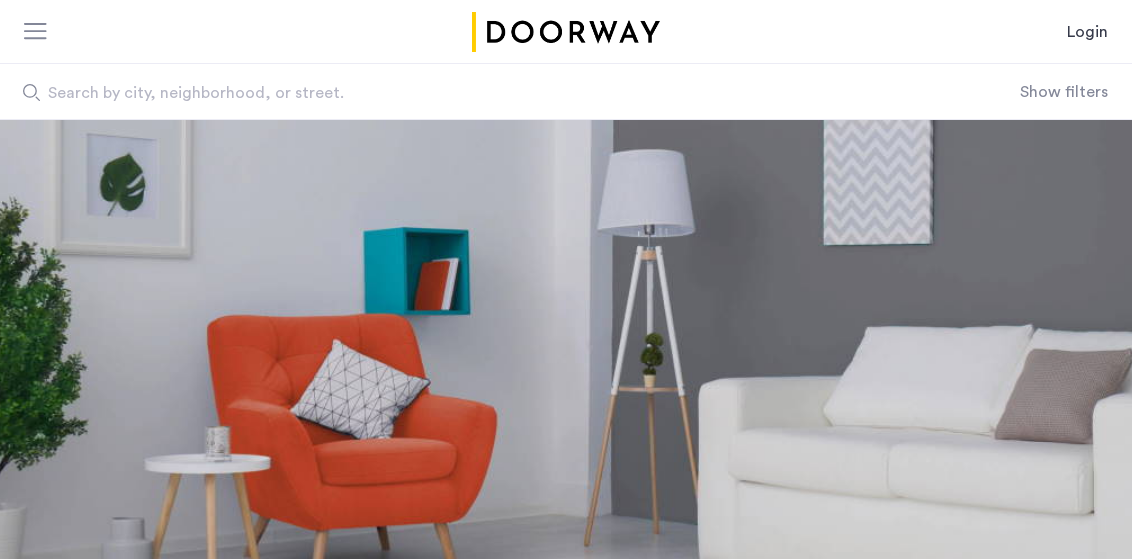 click at bounding box center (36, 33) 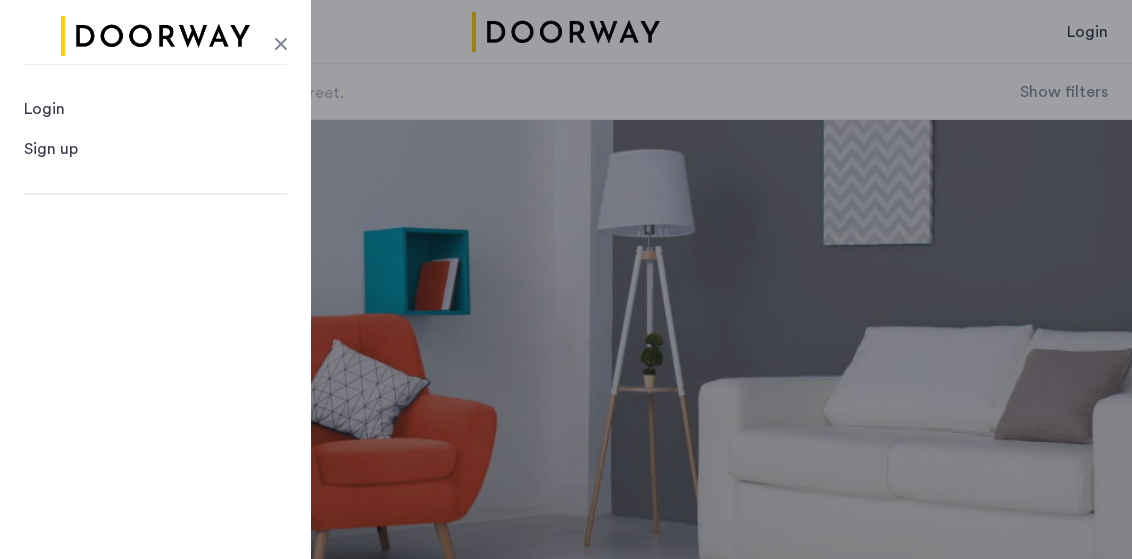 click on "Login Login Sign up Search by city, neighborhood, or street.  Show filters   Price   Median price $0  $1 $8000 $1 $8000 $1 - $8000 * - ****  Clear filter  Apply Fee Fee  Broker's Fee   No fee  Clear filter Apply  Beds  Beds 0 0.5 1 1.5 2 2.5 3 3.5 4+  Clear filter  Apply  Bath  Baths 0 0.5 1 1.5 2 2.5 3 3.5 4+ Clear filter Apply More ******* © 2025 Cazamio Inc. Terms & Conditions Privacy policy" at bounding box center (566, 417) 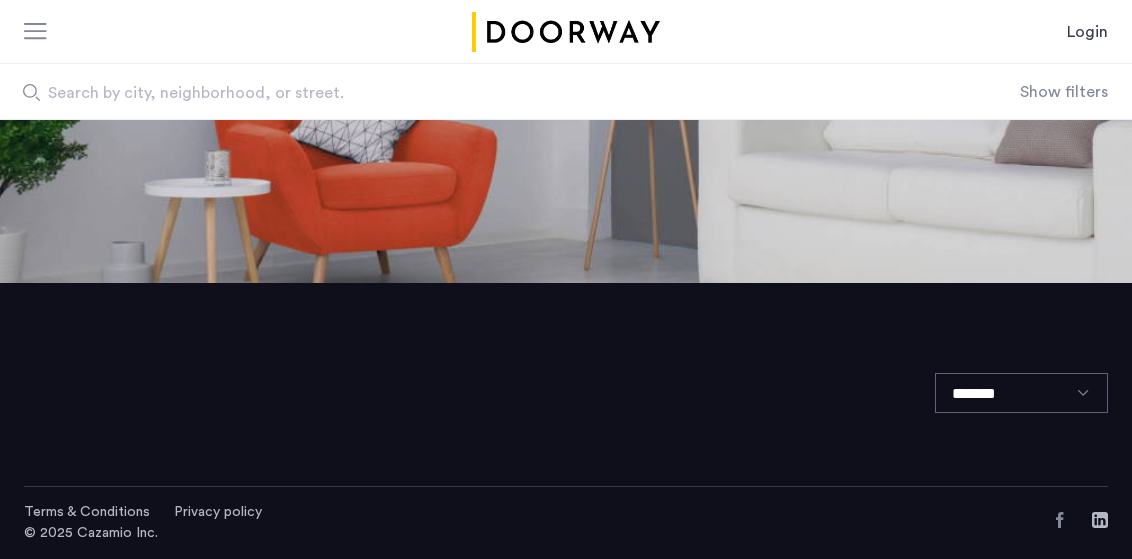 scroll, scrollTop: 276, scrollLeft: 0, axis: vertical 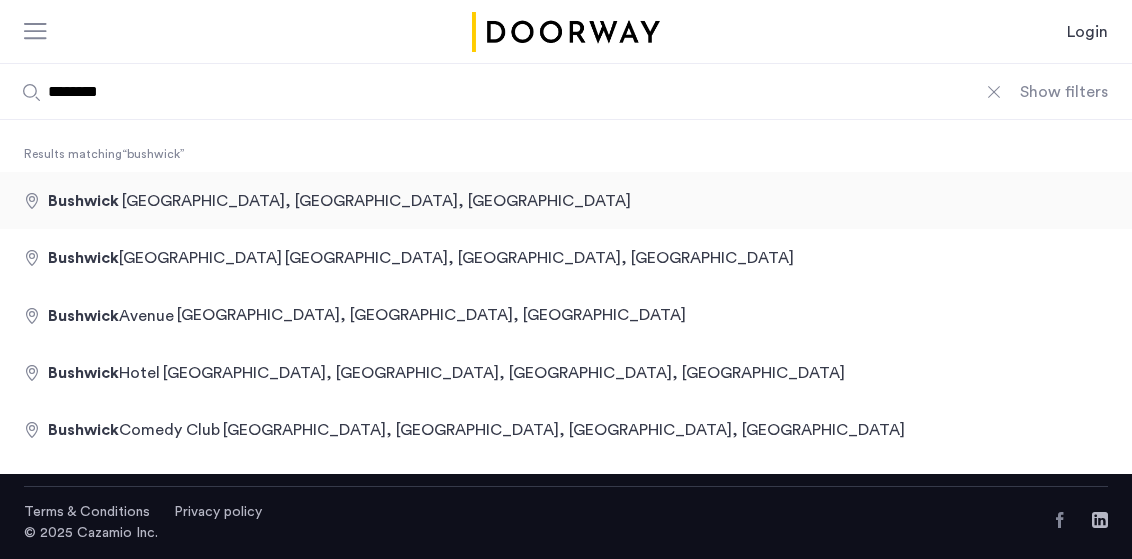 type on "**********" 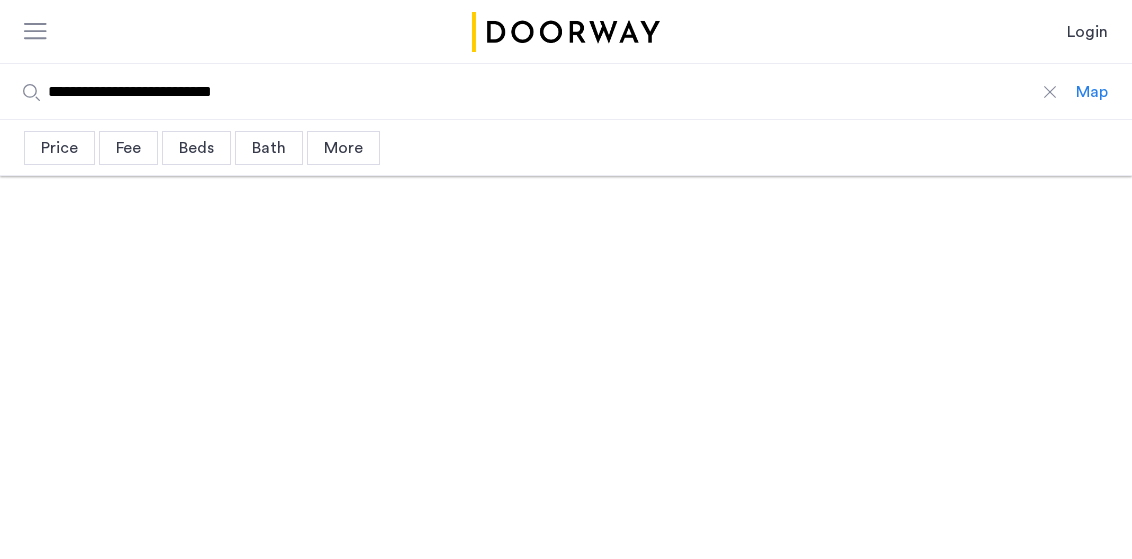 scroll, scrollTop: 0, scrollLeft: 0, axis: both 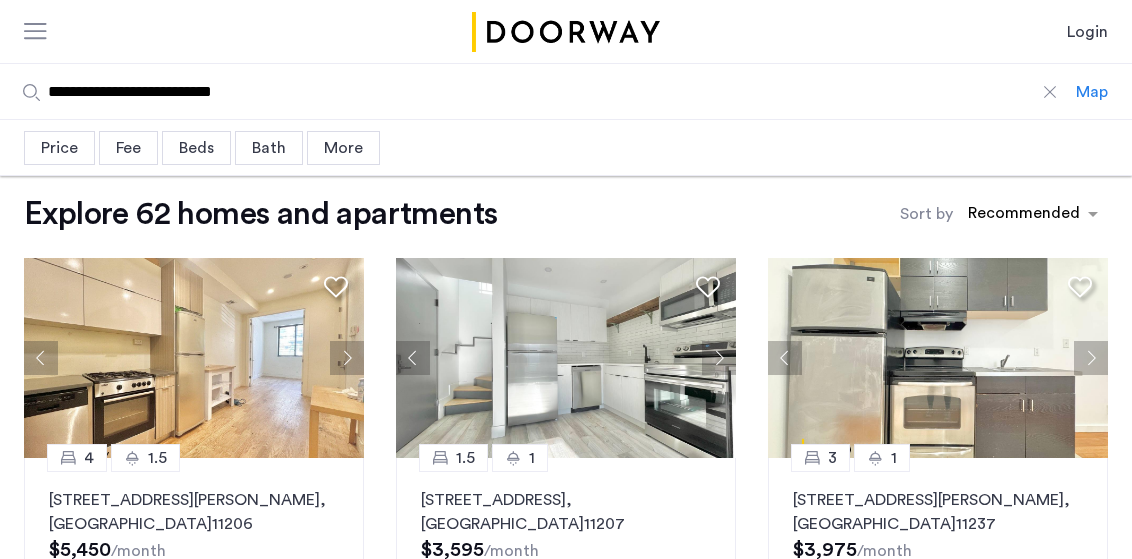click on "Beds" at bounding box center (196, 148) 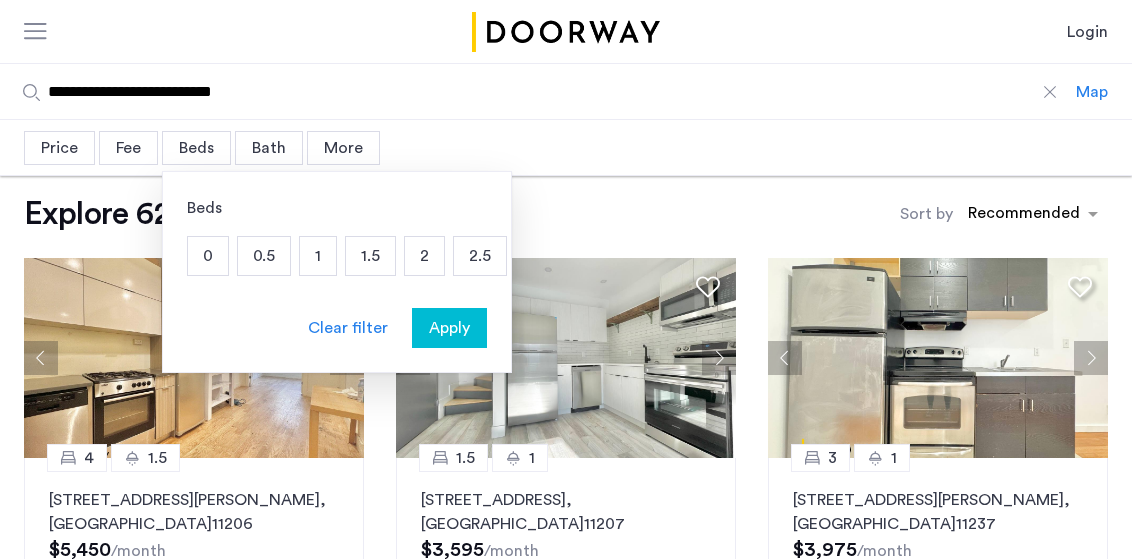 click on "2.5" at bounding box center [480, 256] 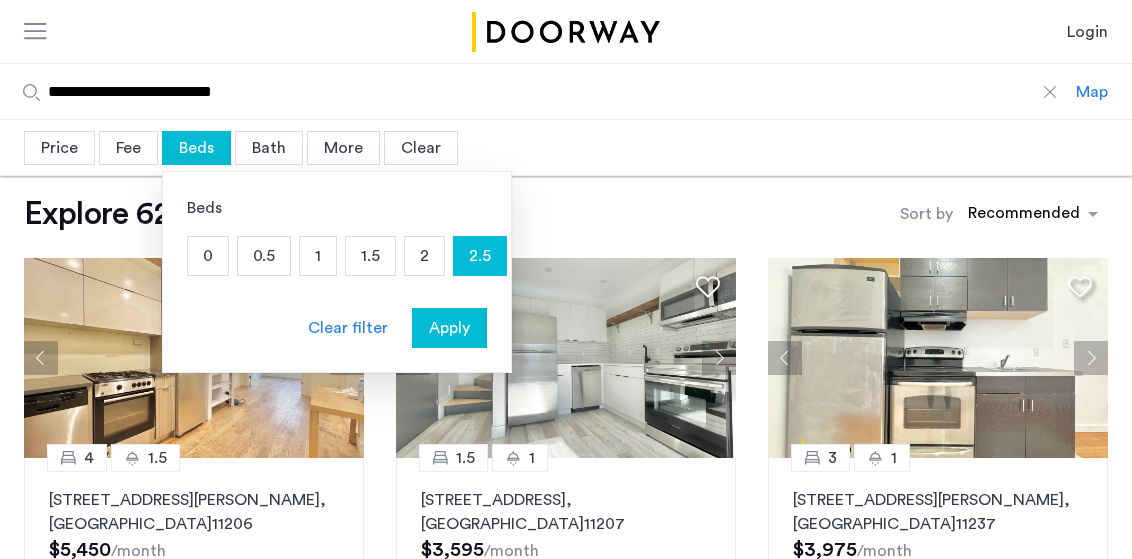 click on "2.5" at bounding box center (480, 256) 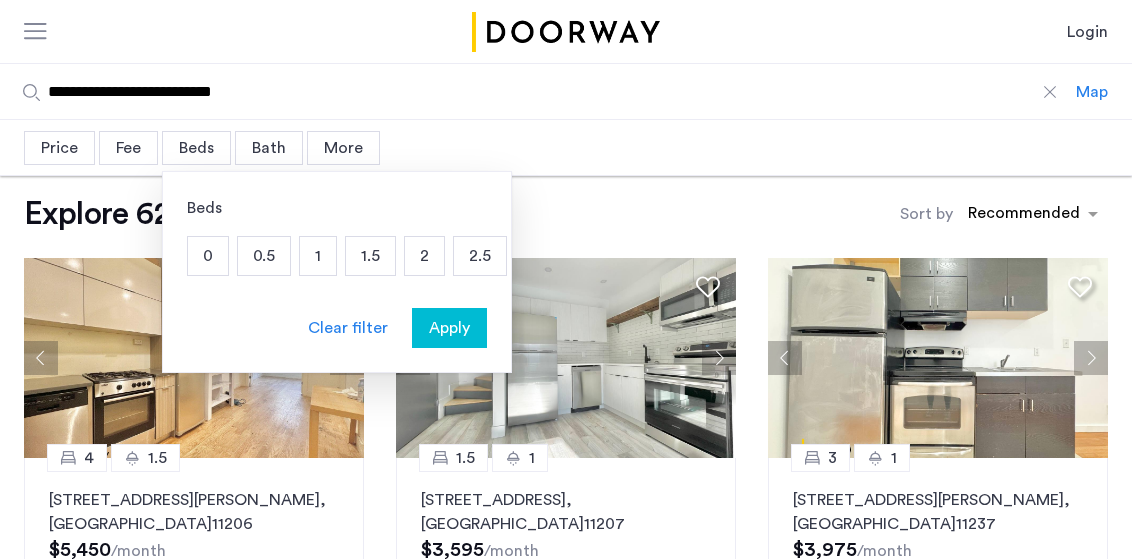 drag, startPoint x: 169, startPoint y: 348, endPoint x: 189, endPoint y: 348, distance: 20 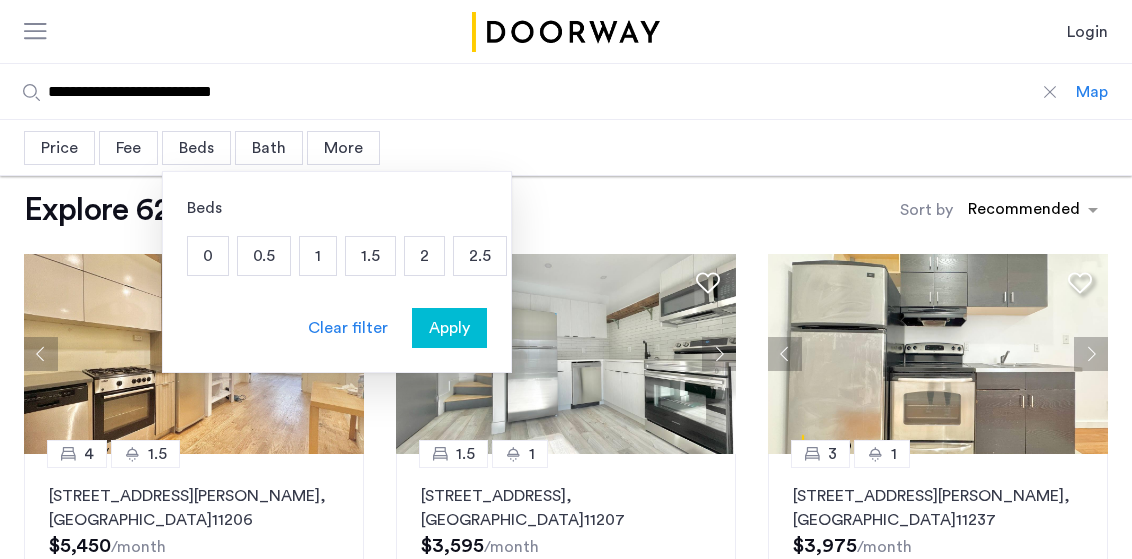 scroll, scrollTop: 8, scrollLeft: 0, axis: vertical 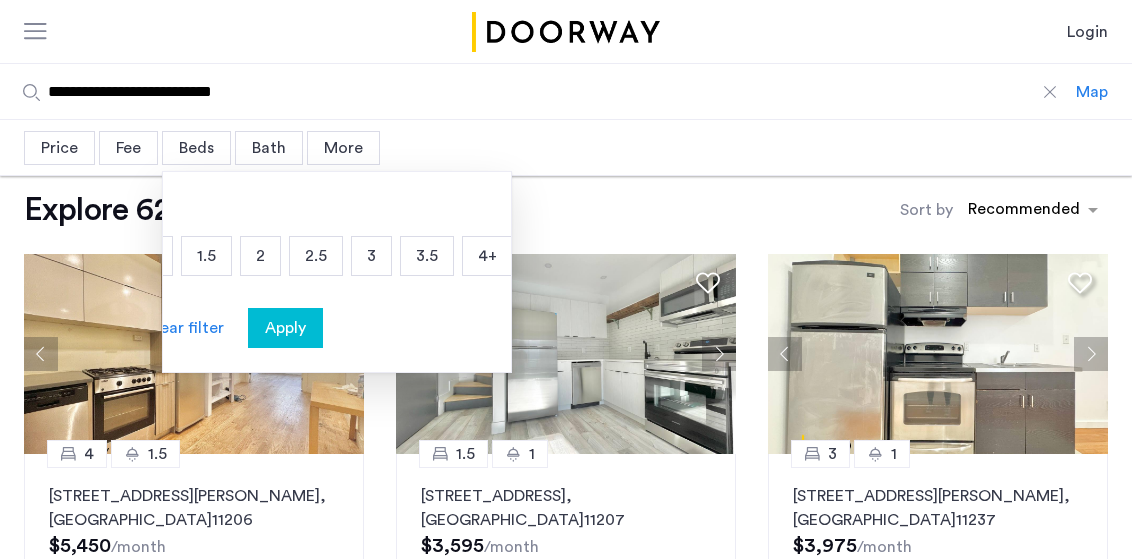 click on "4+" at bounding box center [487, 256] 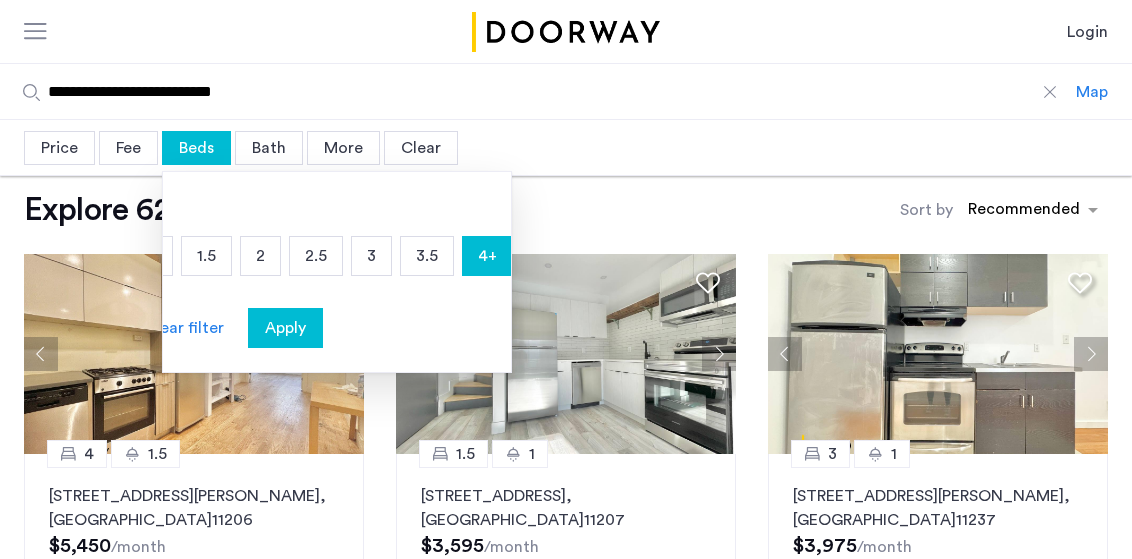 click on "Apply" at bounding box center (285, 328) 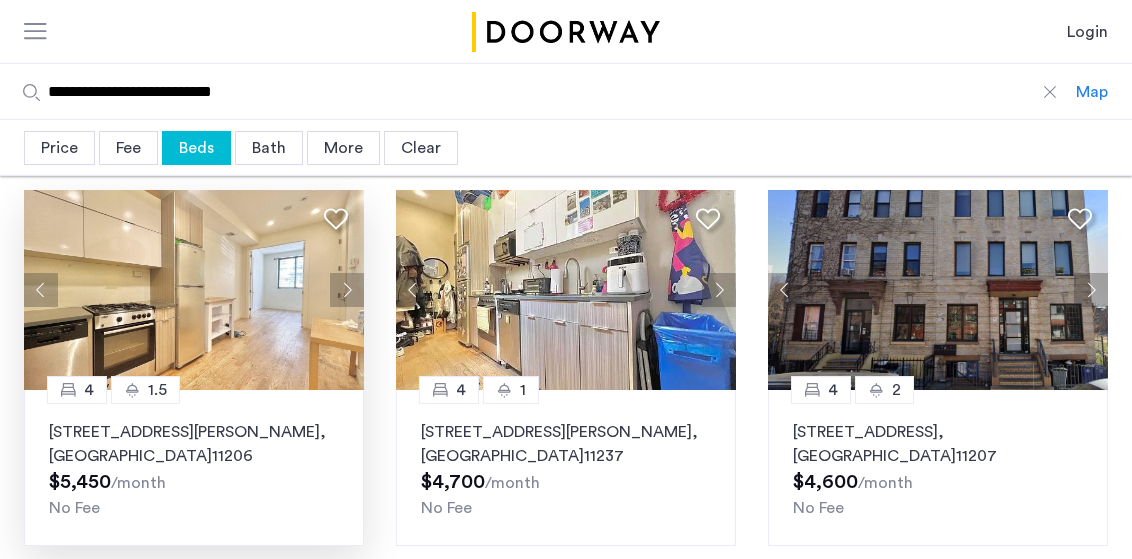 scroll, scrollTop: 68, scrollLeft: 0, axis: vertical 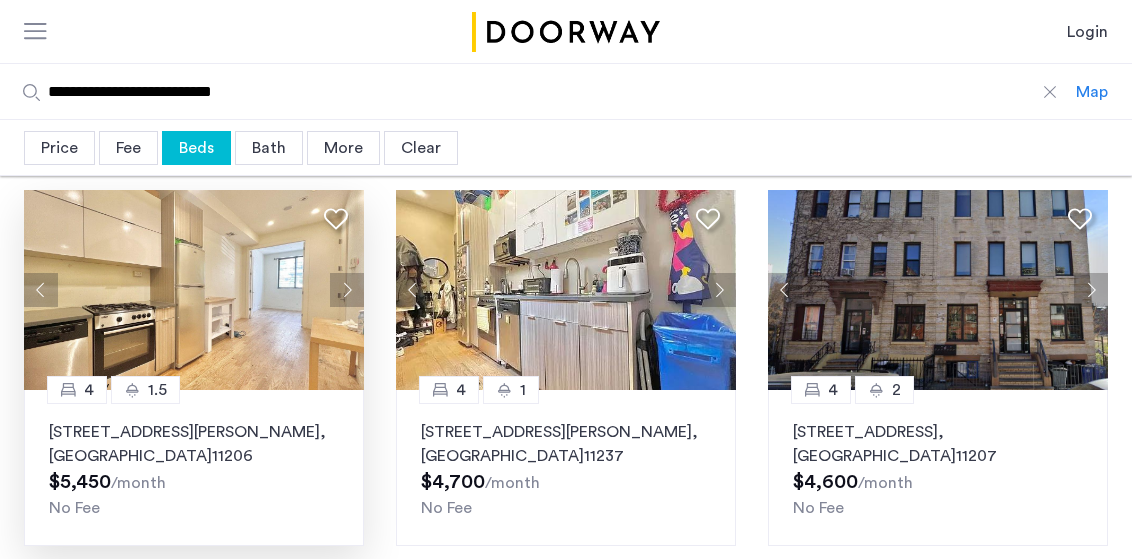 click 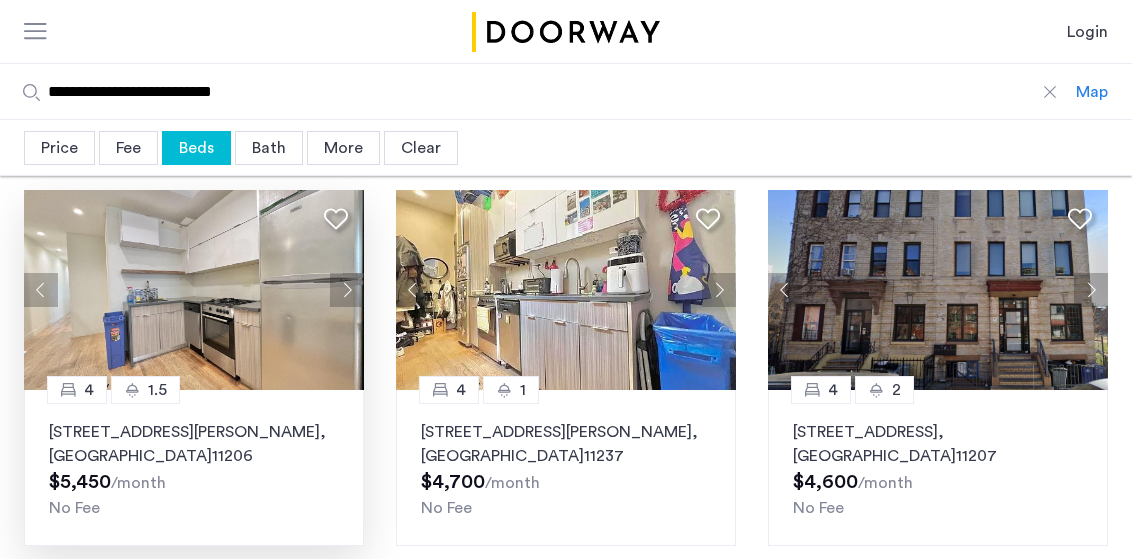 click 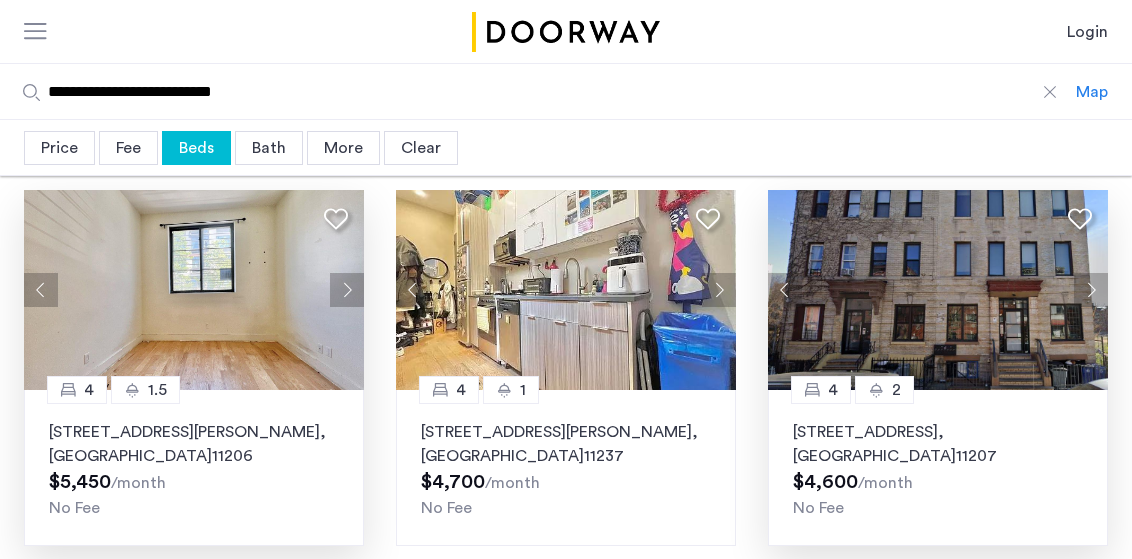 click 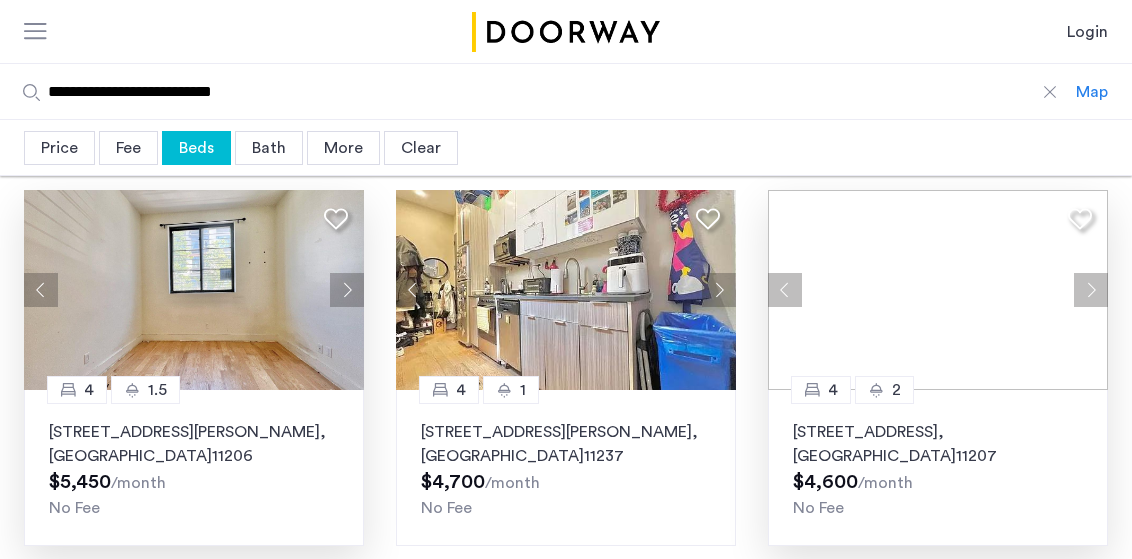 click 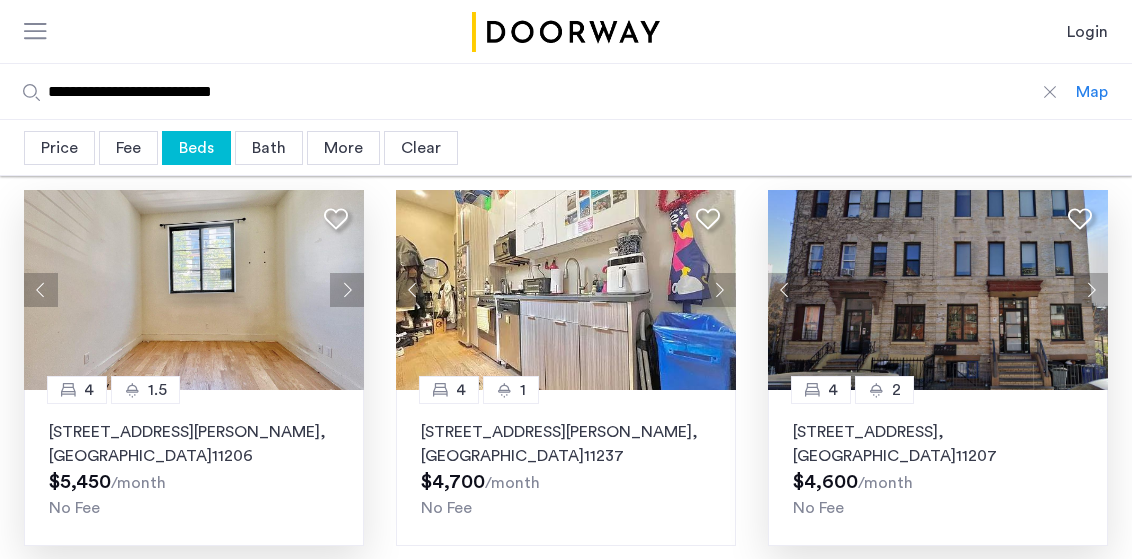 click 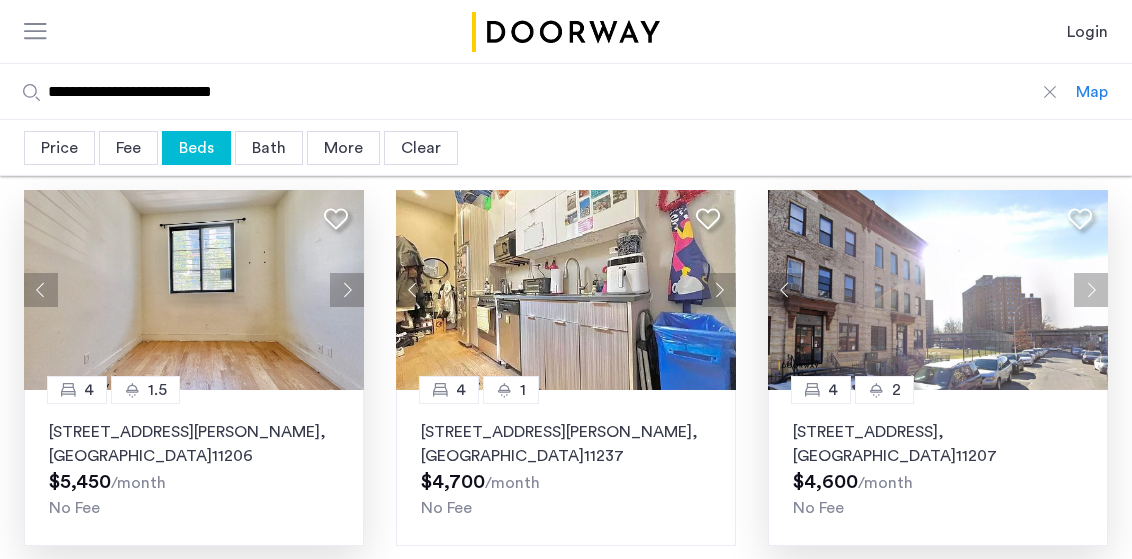 click 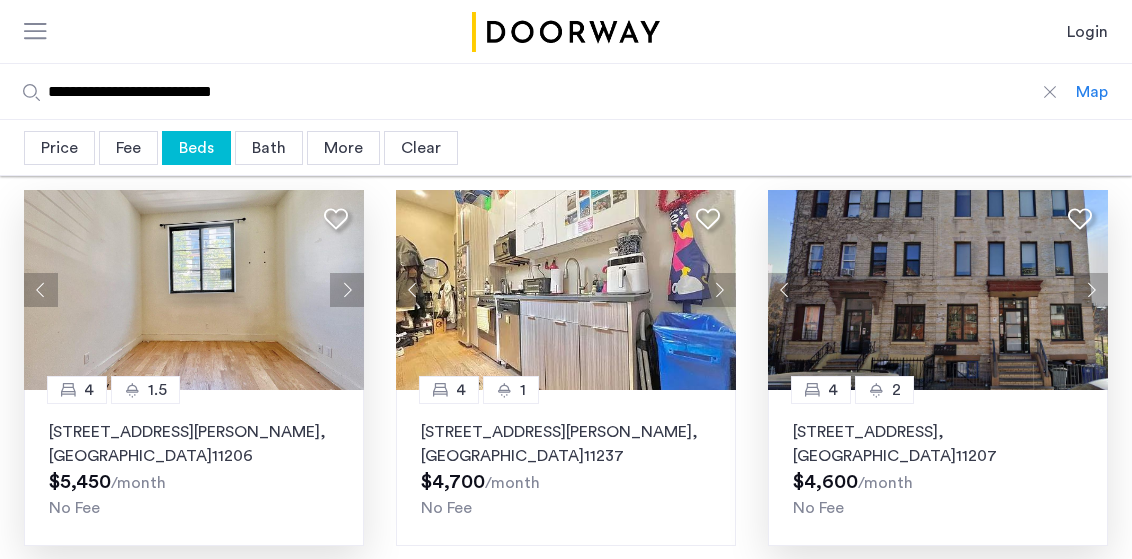 click 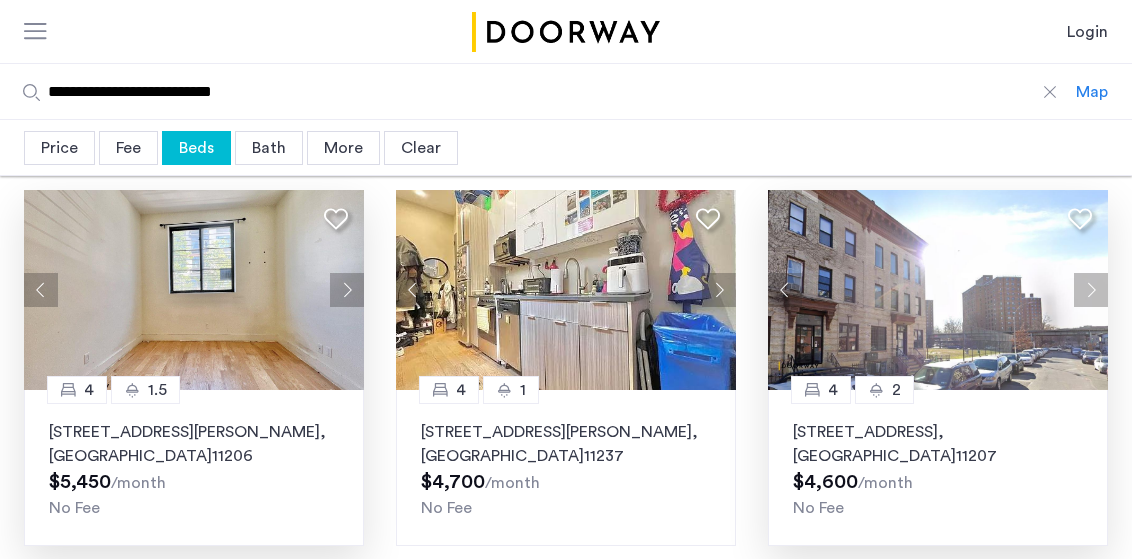 click 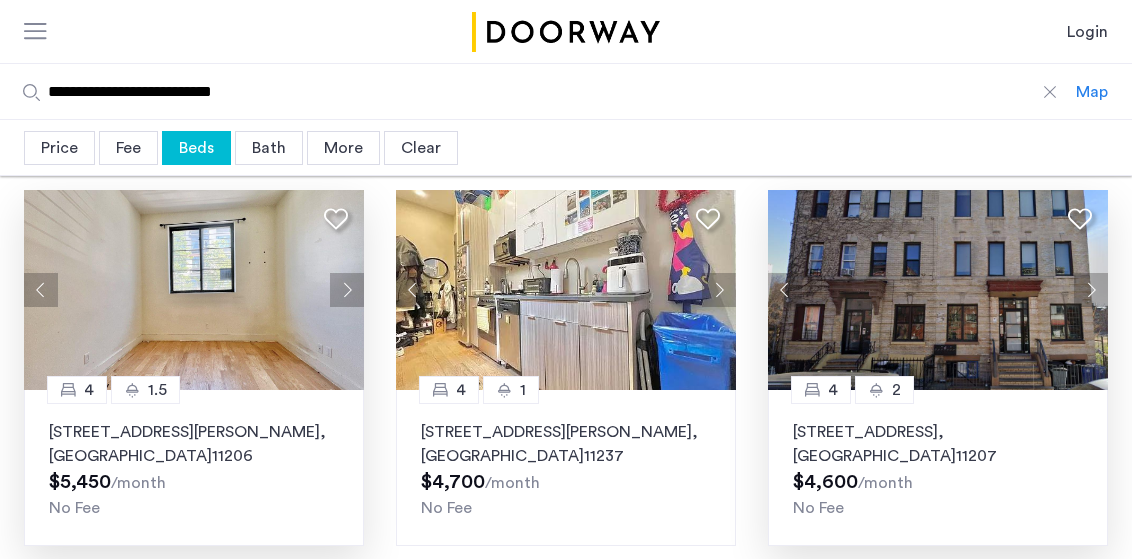 click 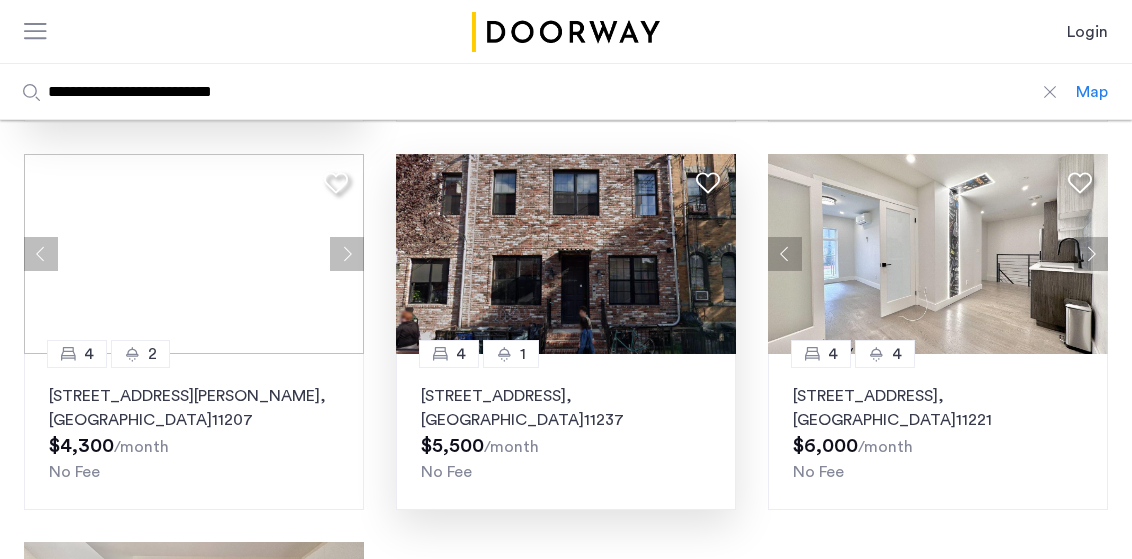 scroll, scrollTop: 496, scrollLeft: 0, axis: vertical 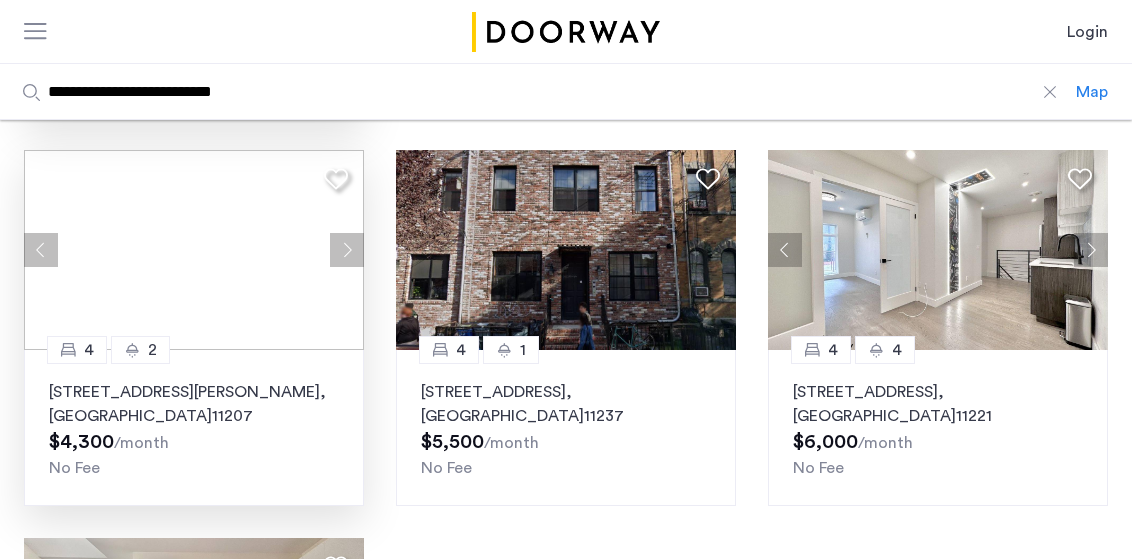 click 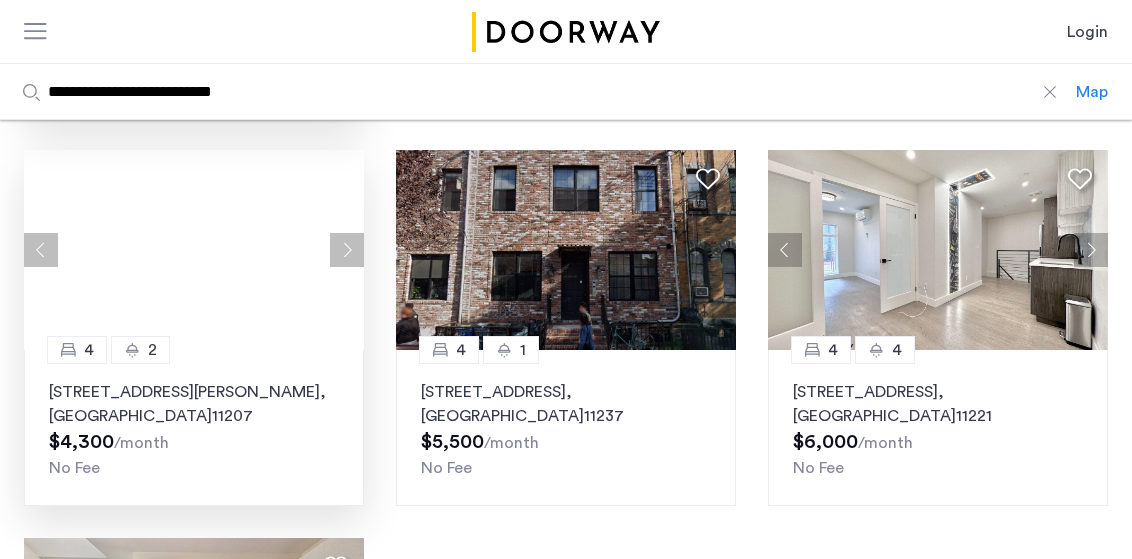 click 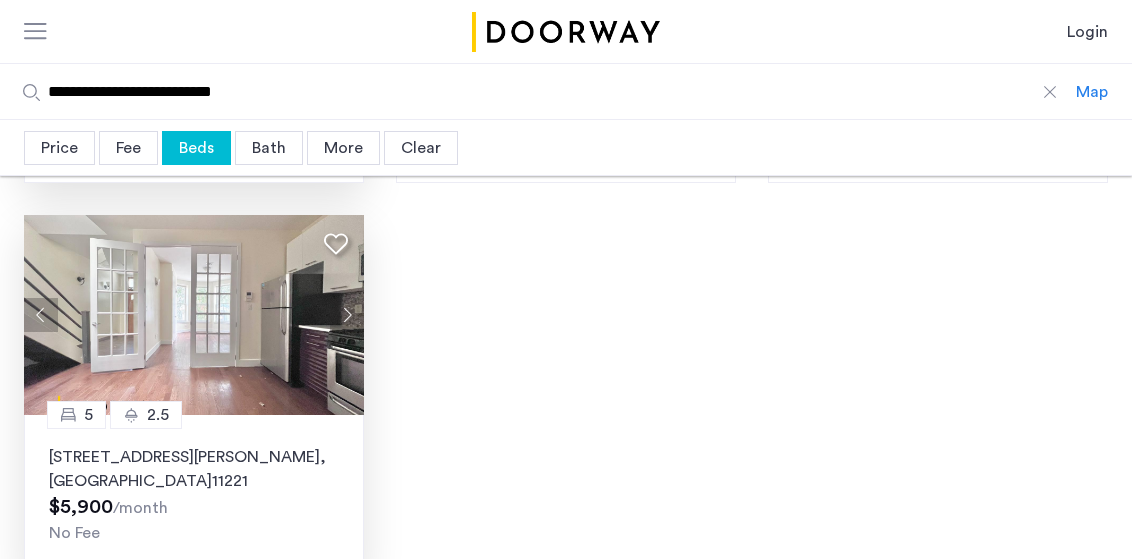 scroll, scrollTop: 805, scrollLeft: 0, axis: vertical 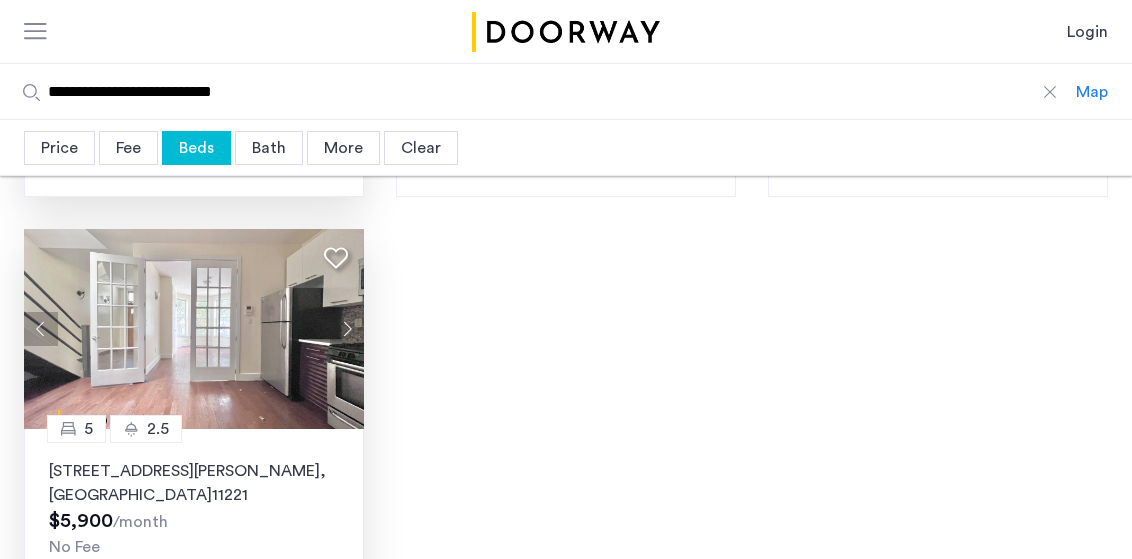 click 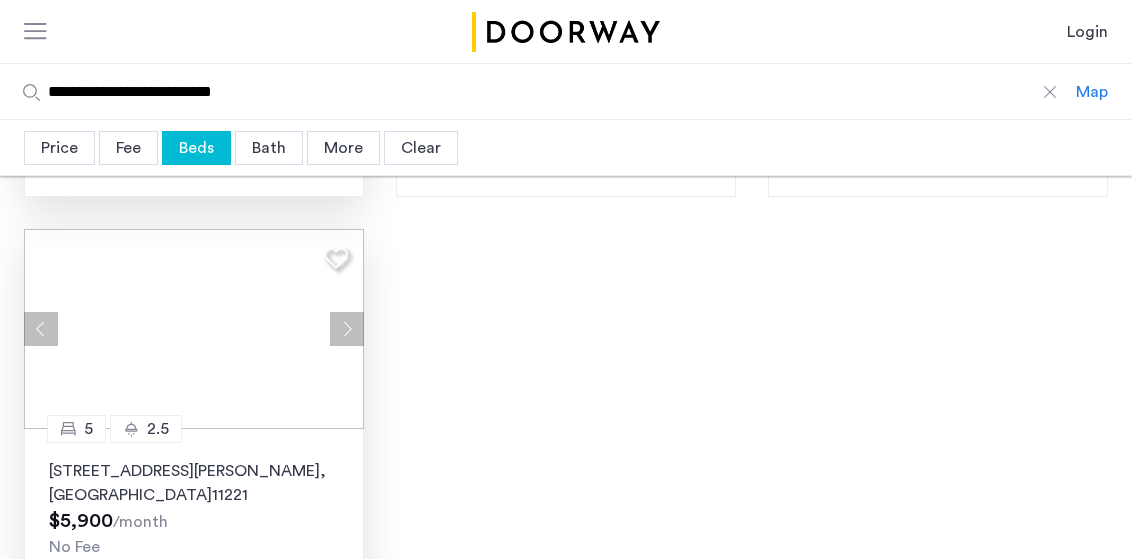click on "81 Cornelia Street, Unit 2, Brooklyn , NY  11221" 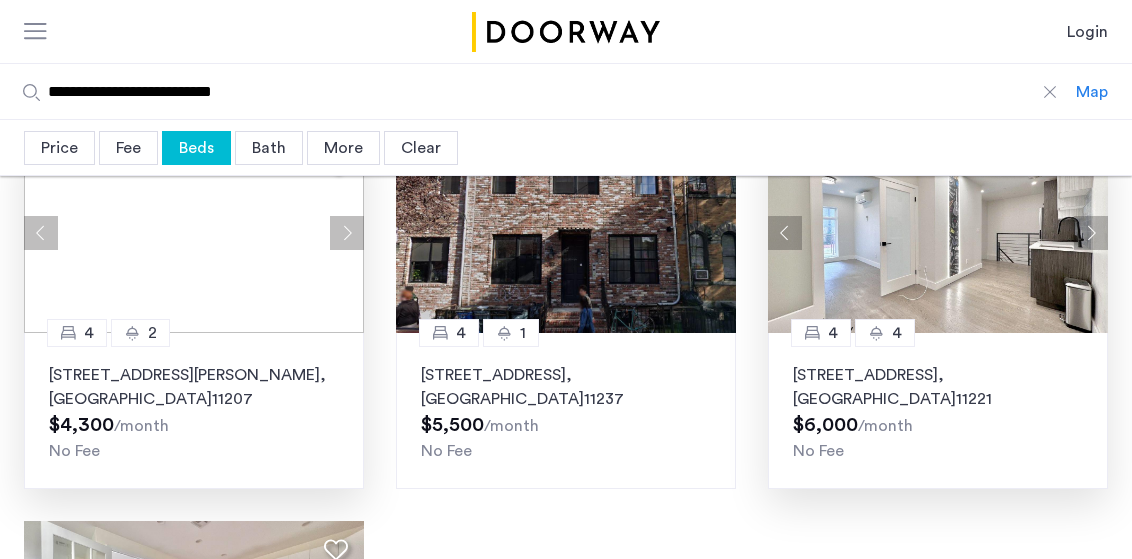 scroll, scrollTop: 415, scrollLeft: 0, axis: vertical 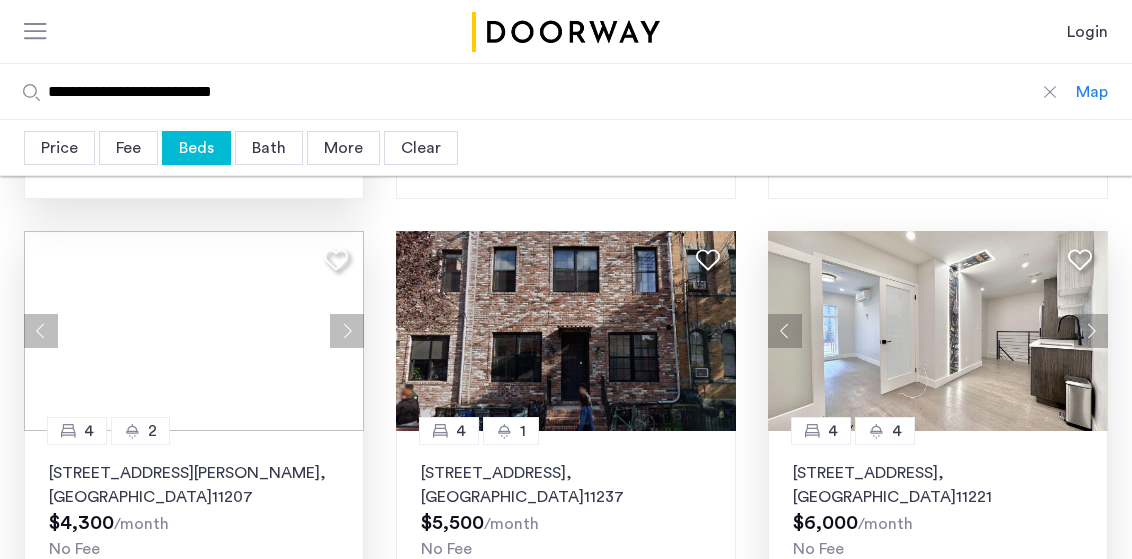 click 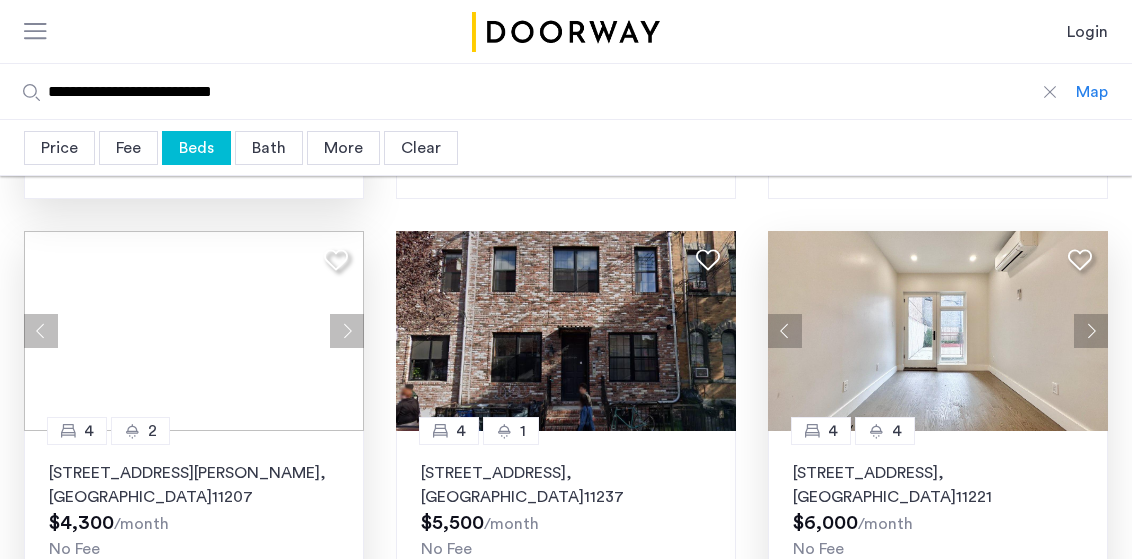 click 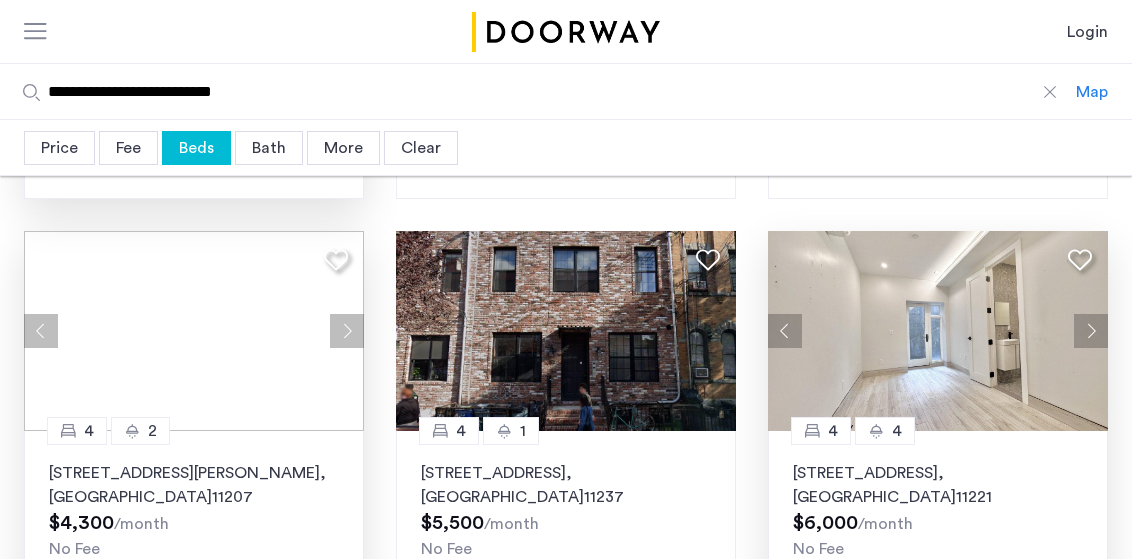 click 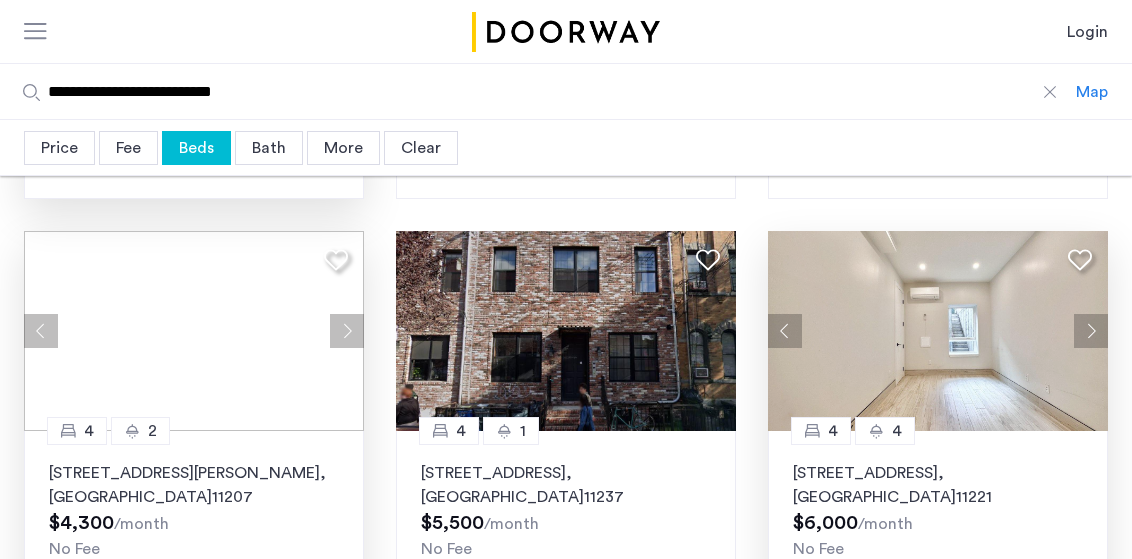 click 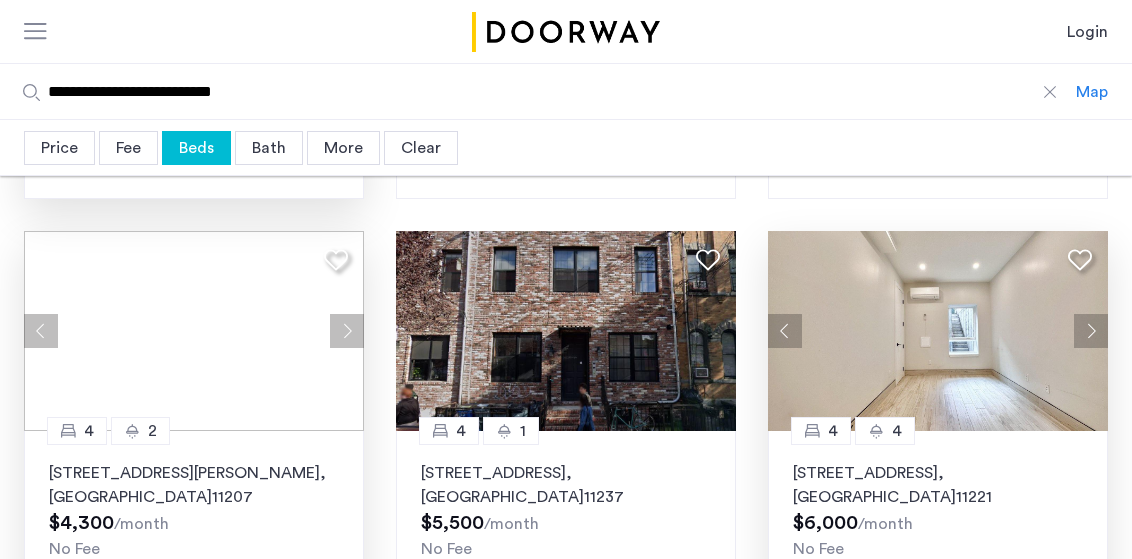 click 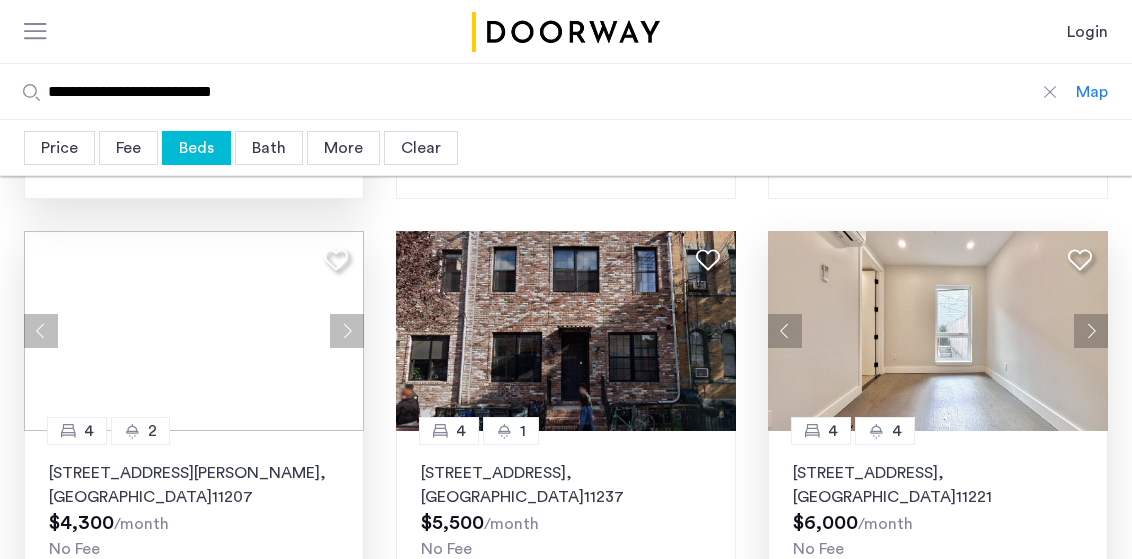 click 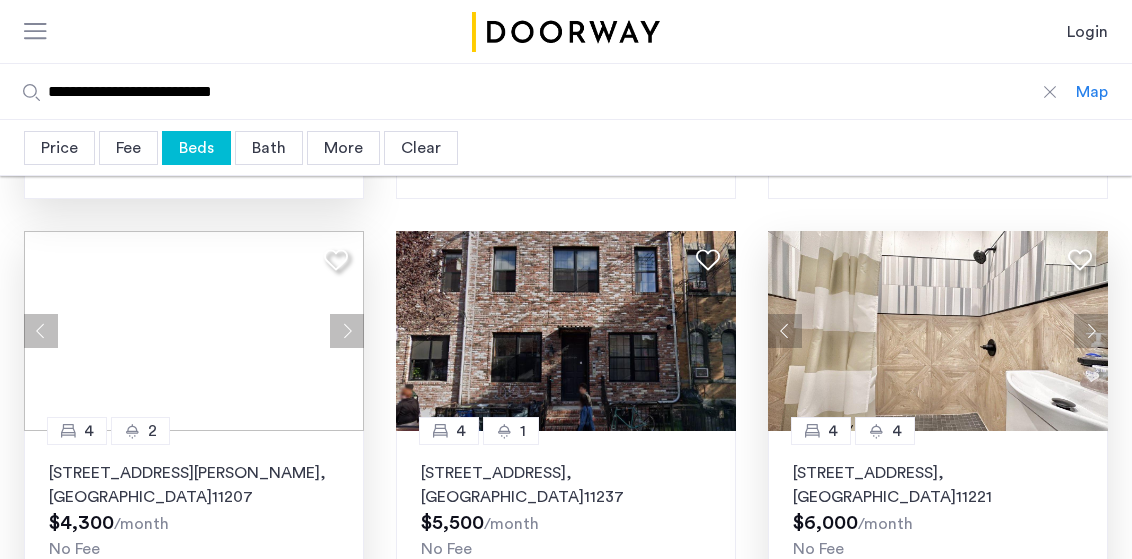 click 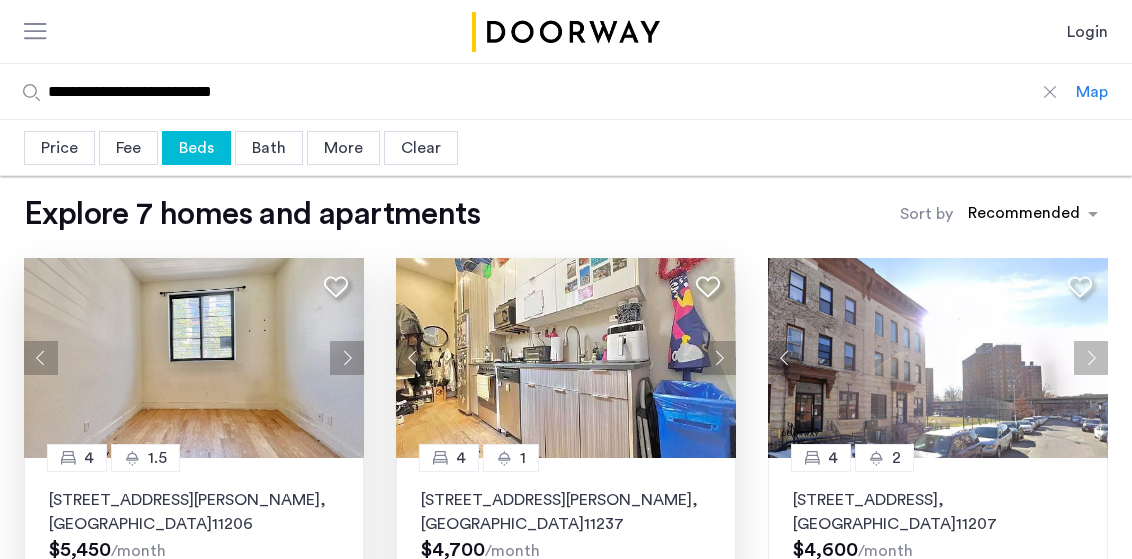 scroll, scrollTop: 105, scrollLeft: 0, axis: vertical 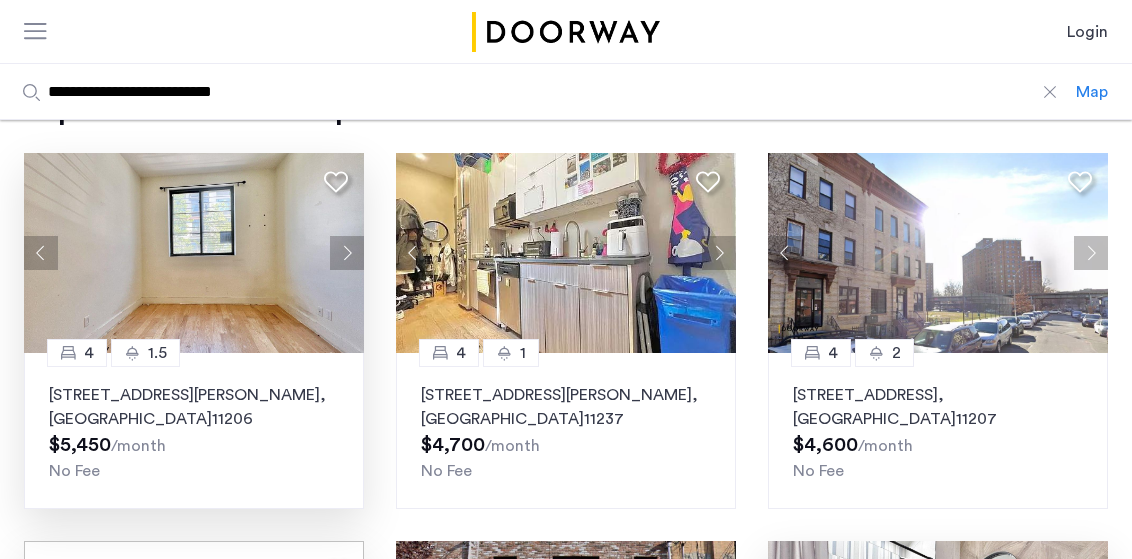 click 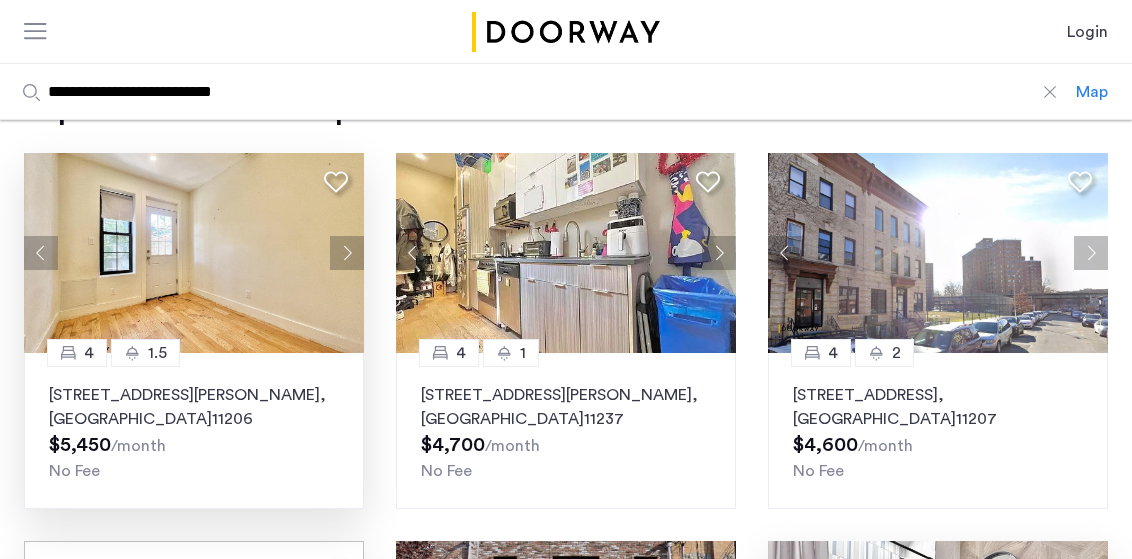 click 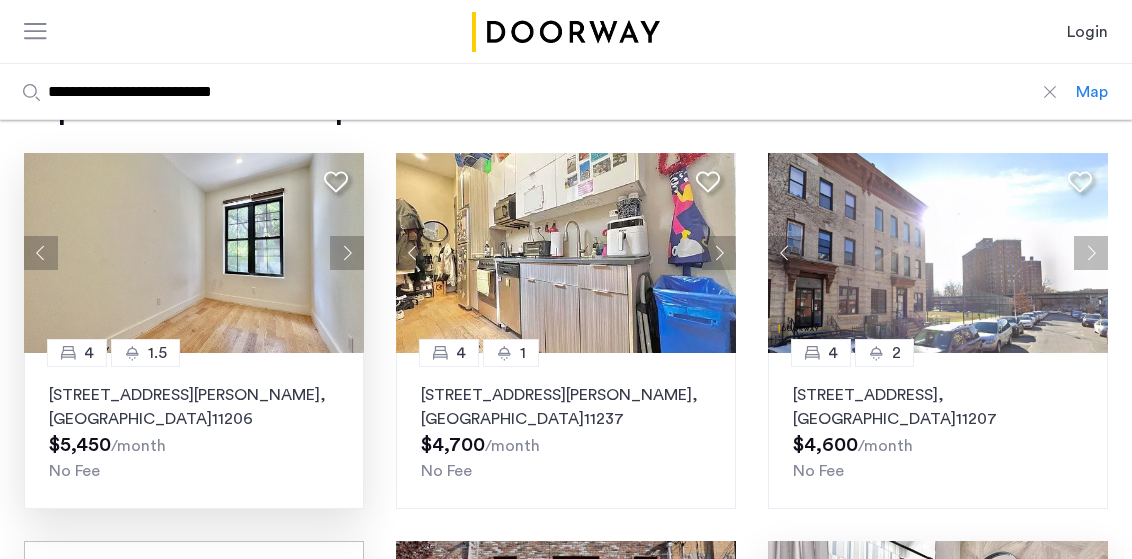 click 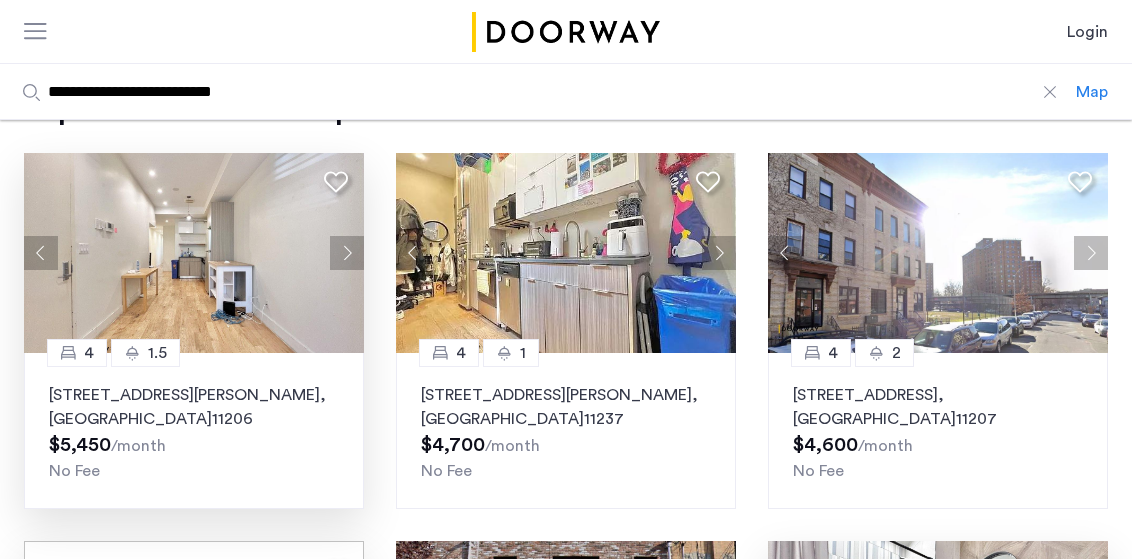 click 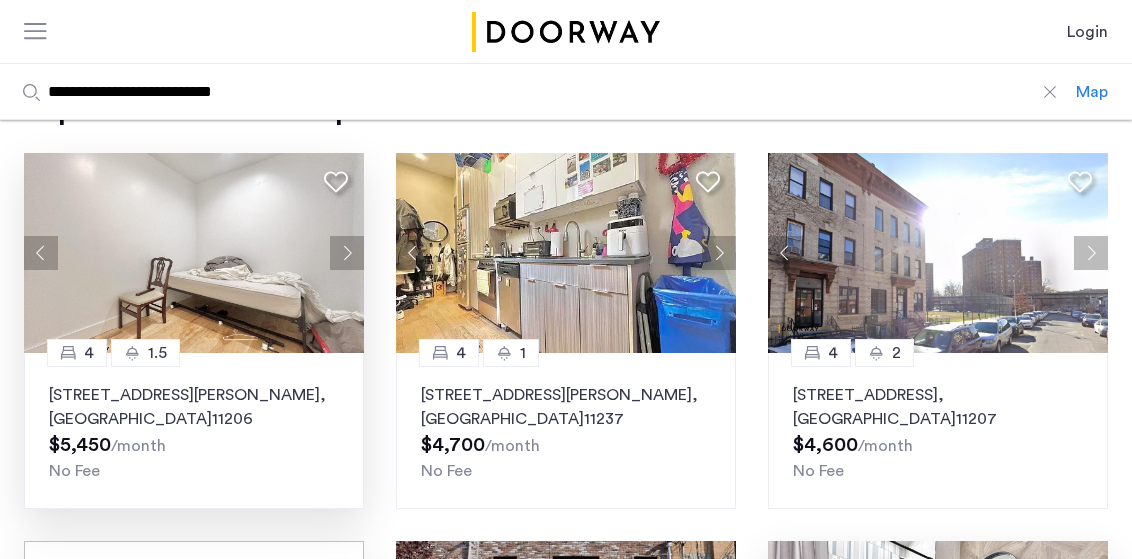 click 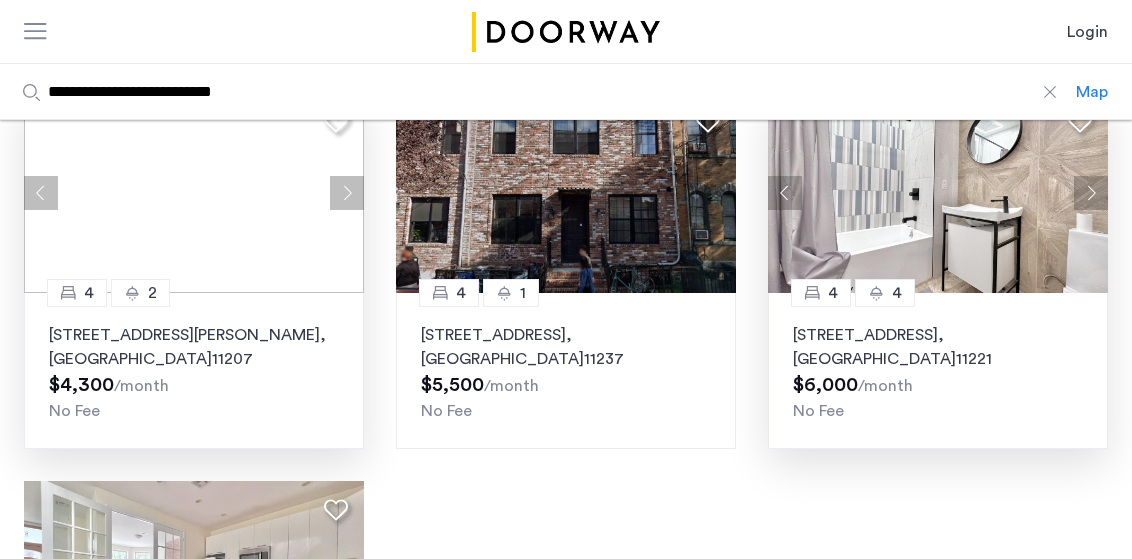 scroll, scrollTop: 509, scrollLeft: 0, axis: vertical 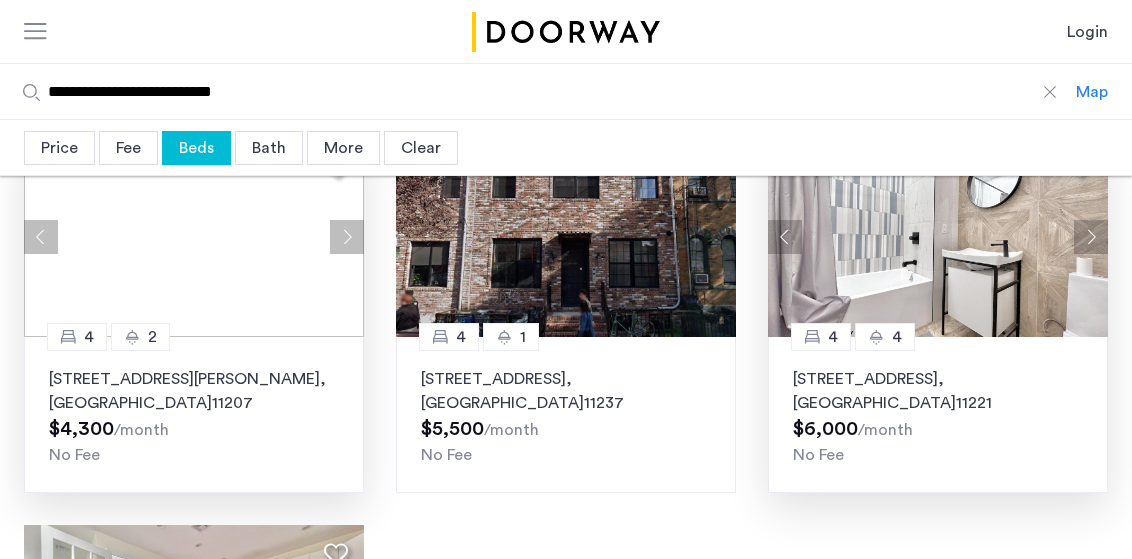 click 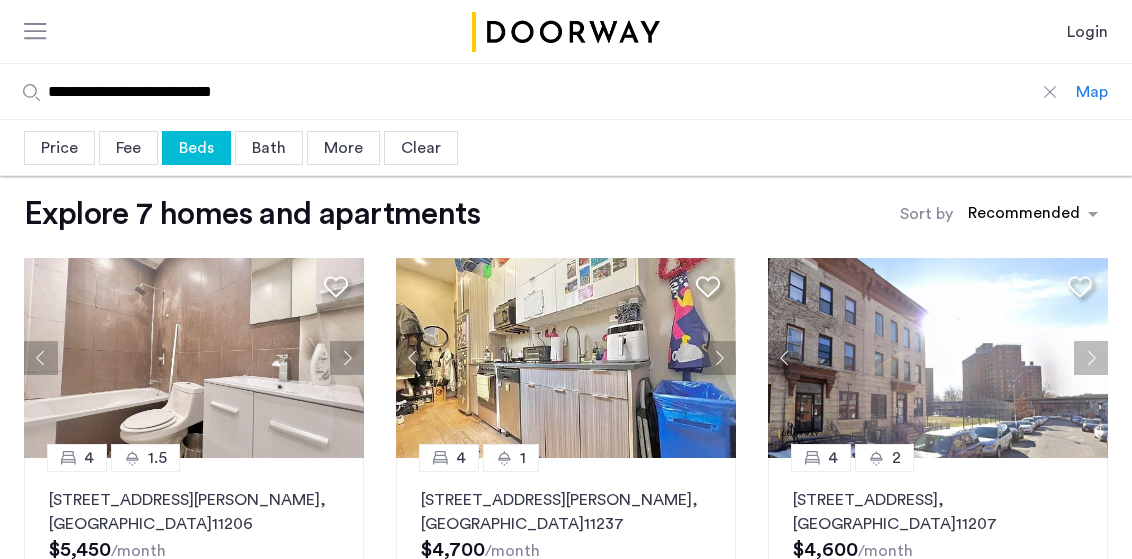 scroll, scrollTop: 0, scrollLeft: 0, axis: both 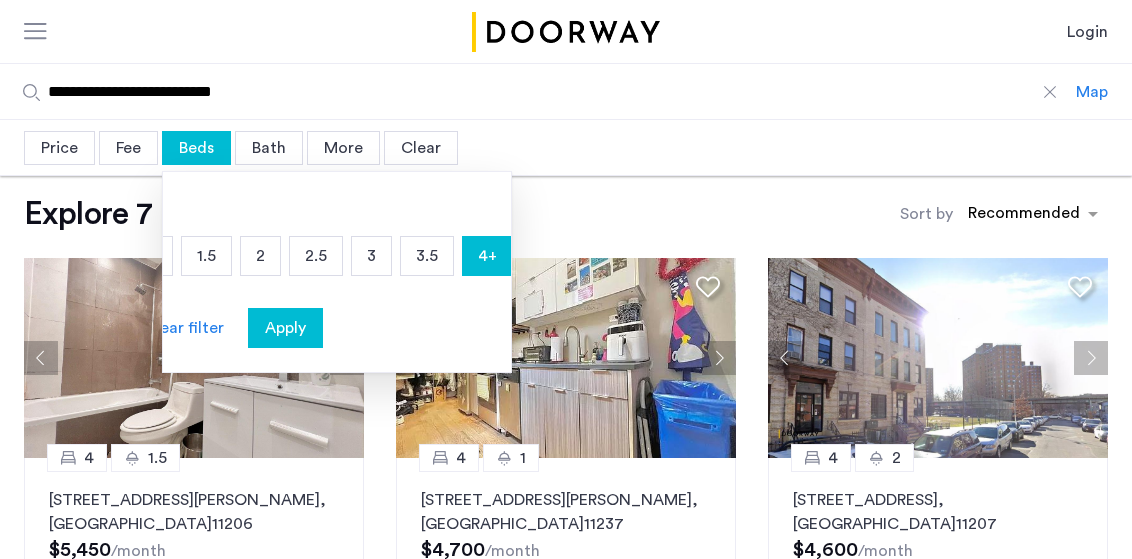 click on "2" at bounding box center (260, 256) 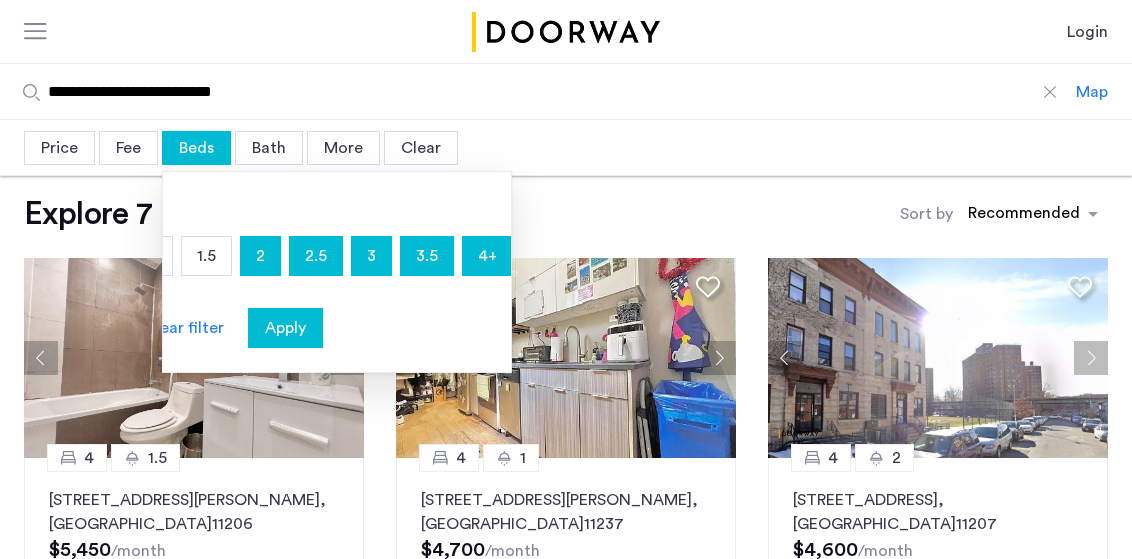 click on "2.5" at bounding box center [316, 256] 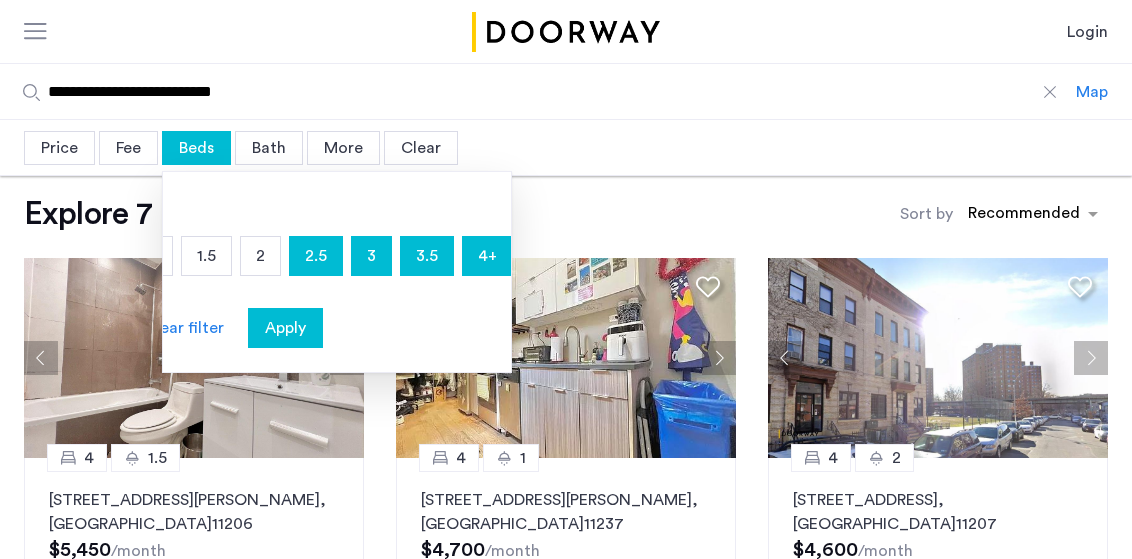 click on "3" at bounding box center (371, 256) 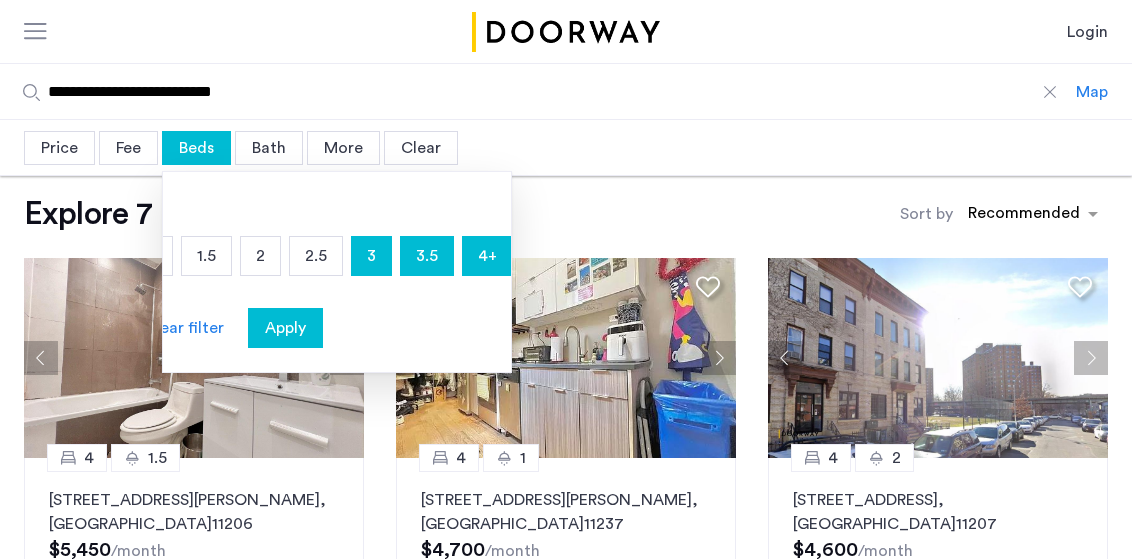 click on "3" at bounding box center (371, 256) 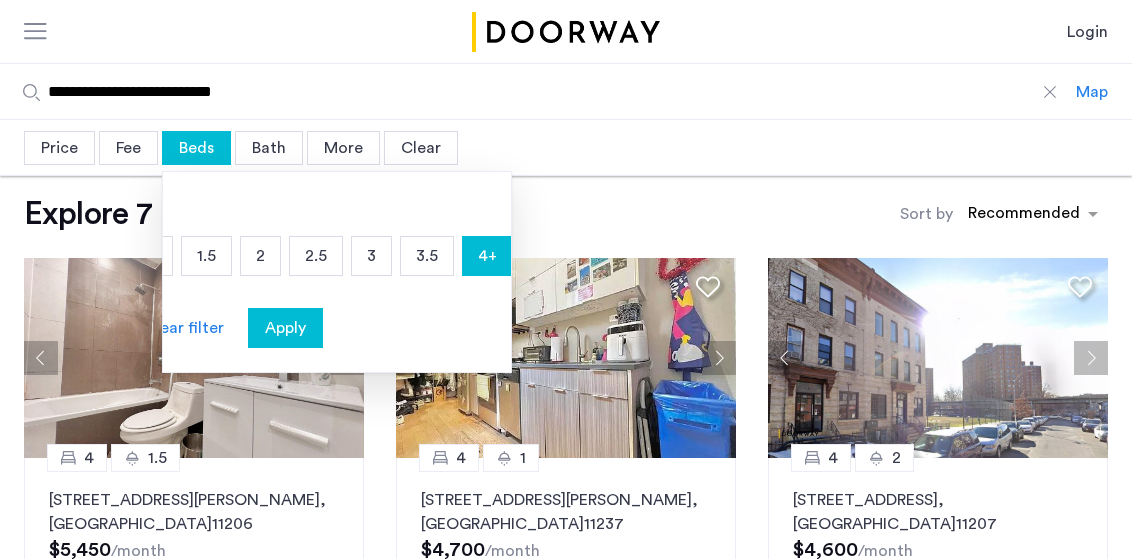 click on "4+" at bounding box center (487, 256) 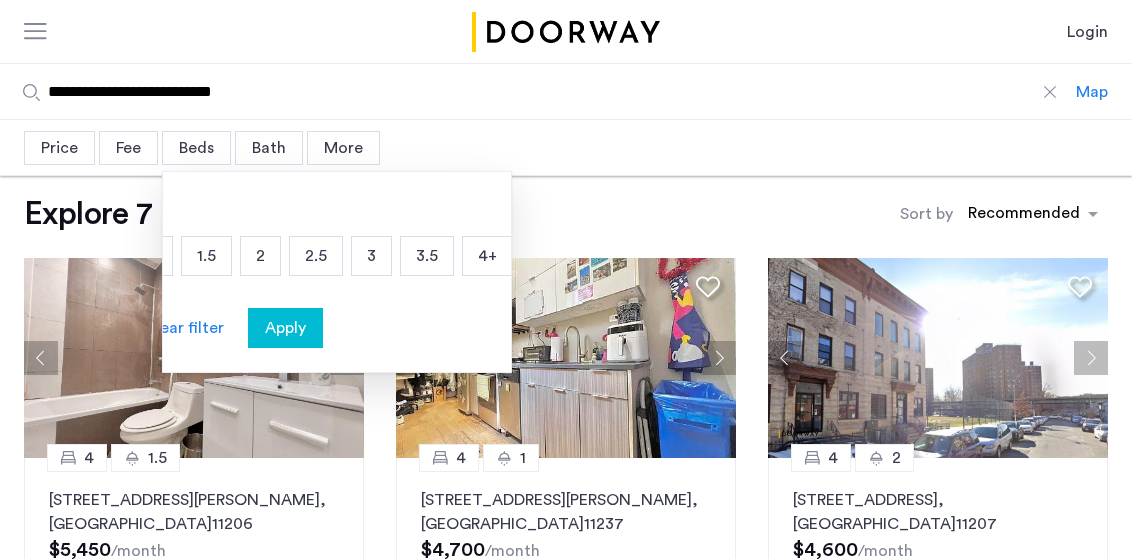 click on "2" at bounding box center [260, 256] 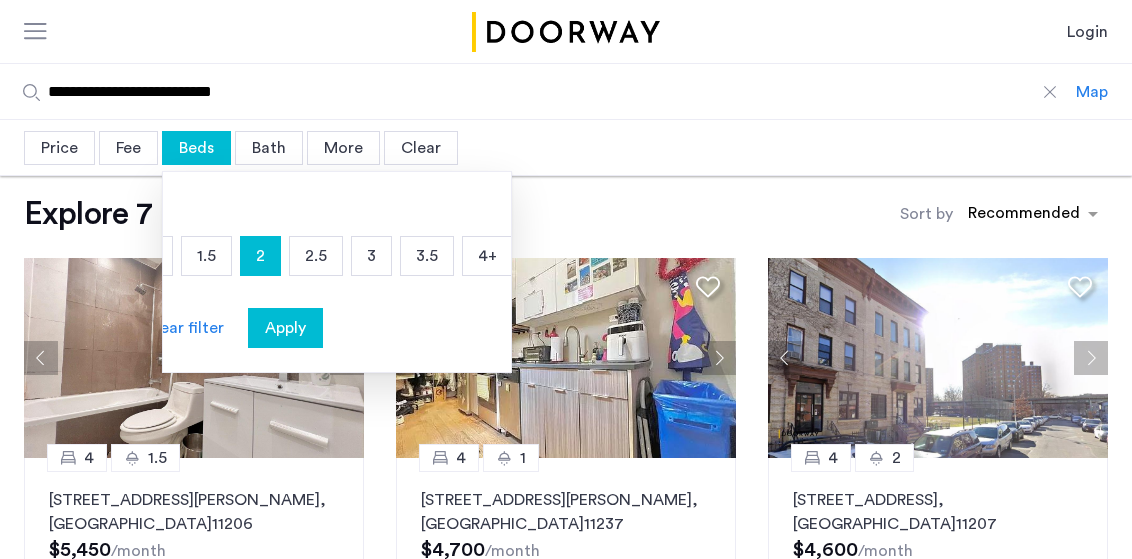 click on "Apply" at bounding box center [285, 328] 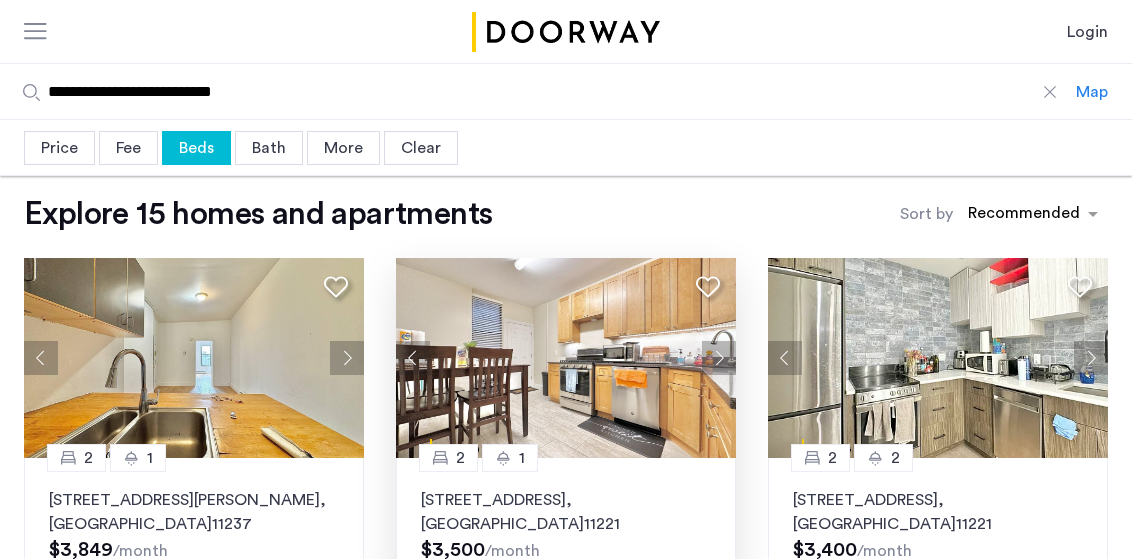 scroll, scrollTop: 0, scrollLeft: 0, axis: both 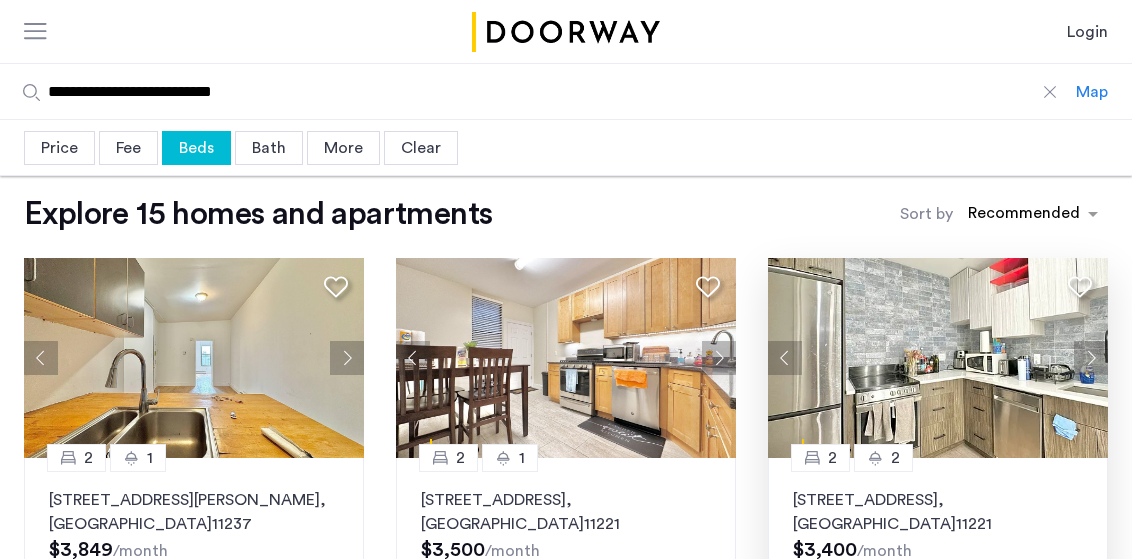 click 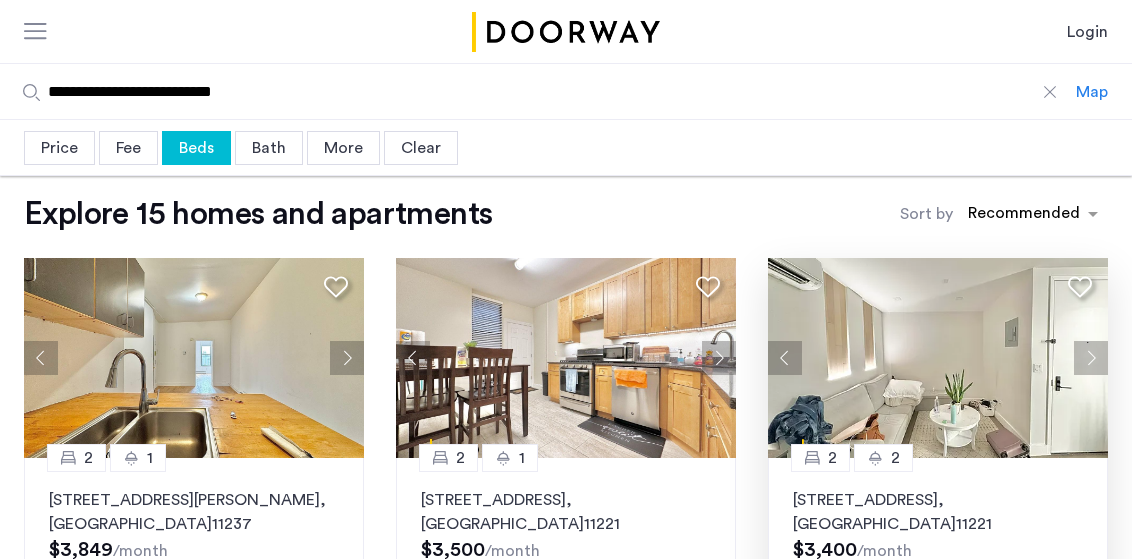 click 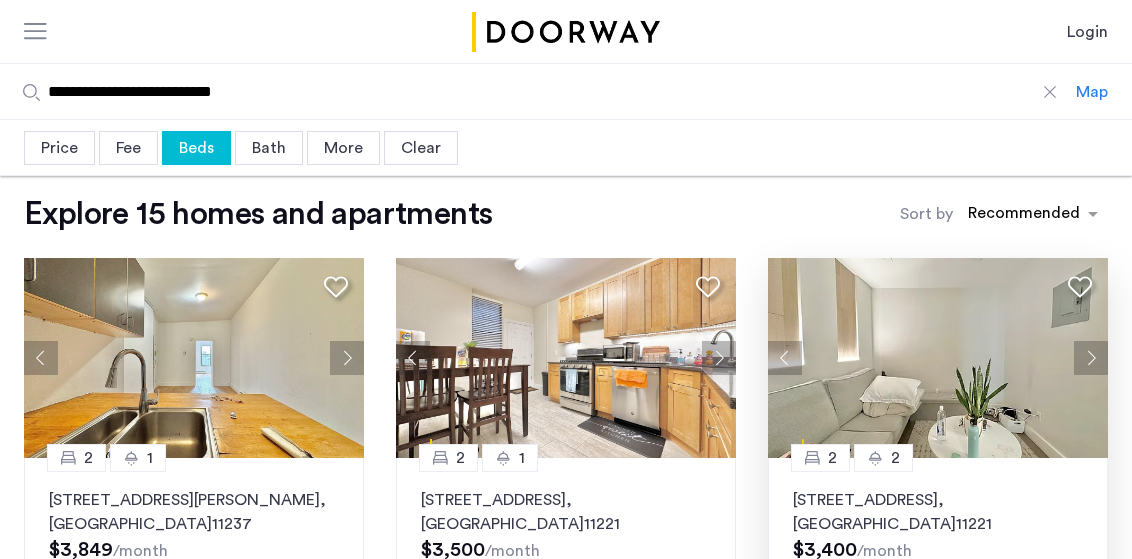 click 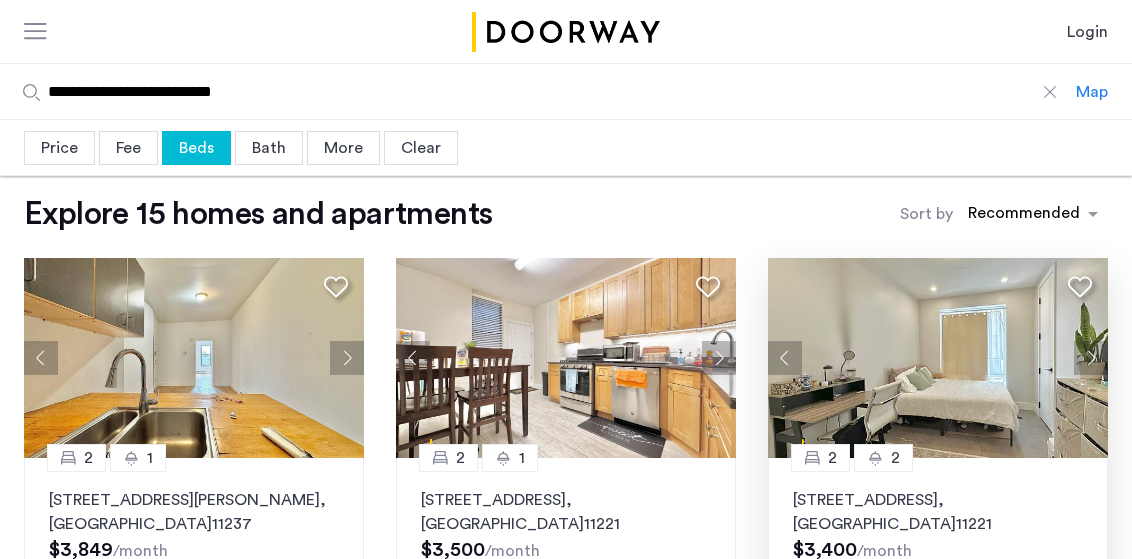 click 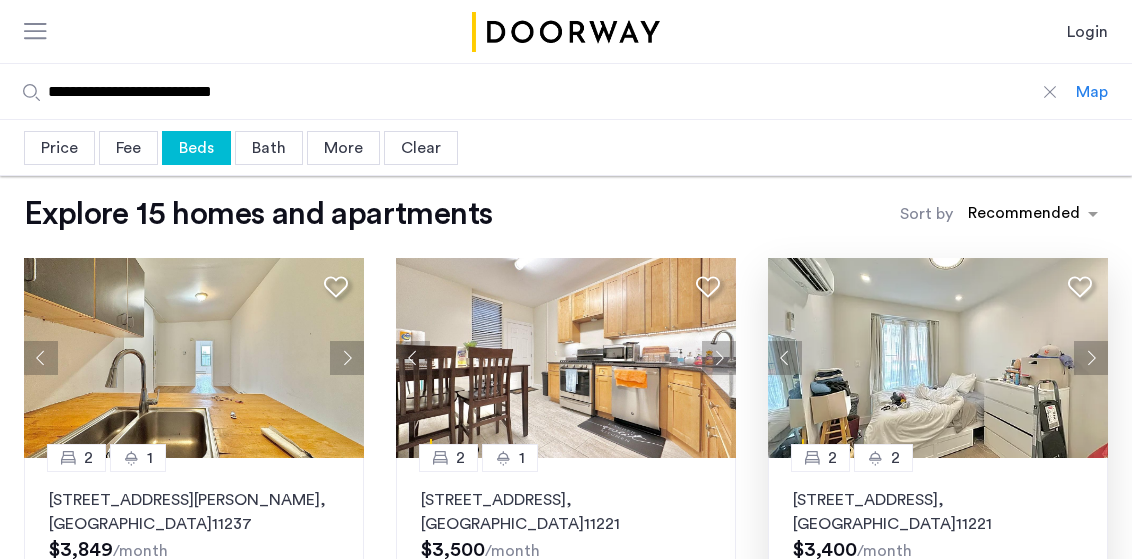 click 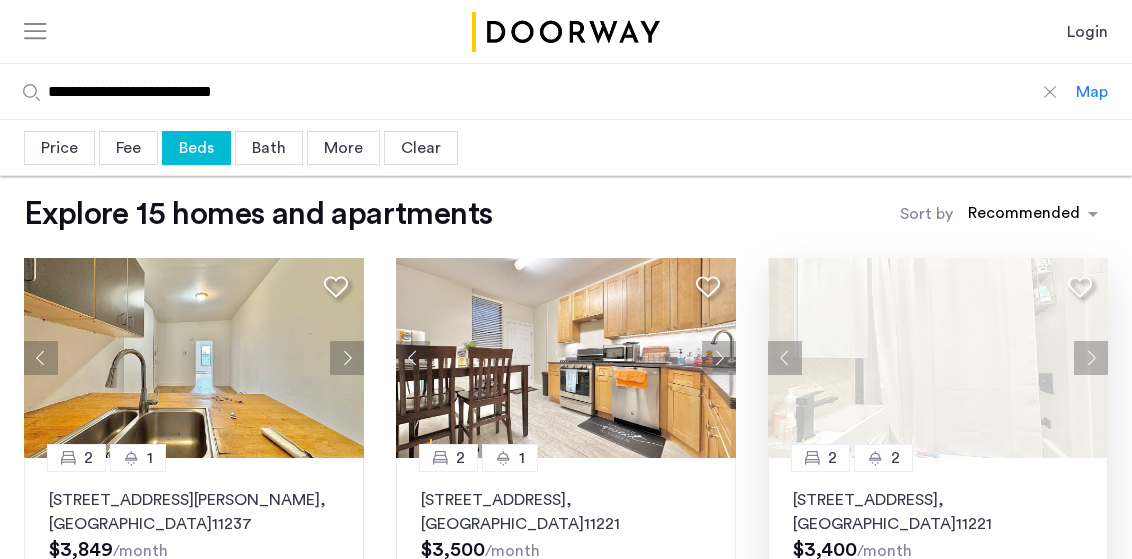 click 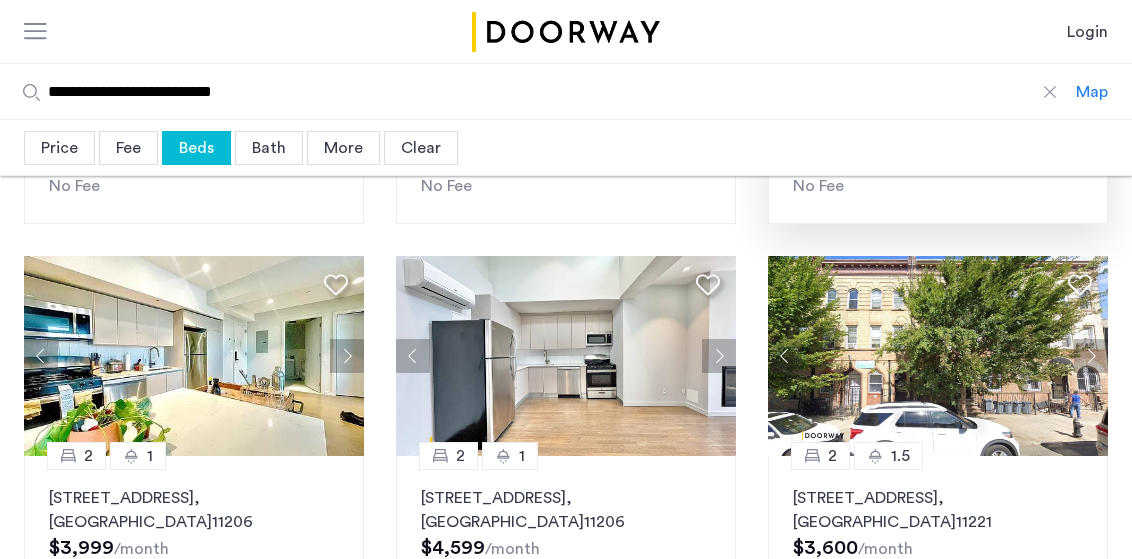 scroll, scrollTop: 51, scrollLeft: 0, axis: vertical 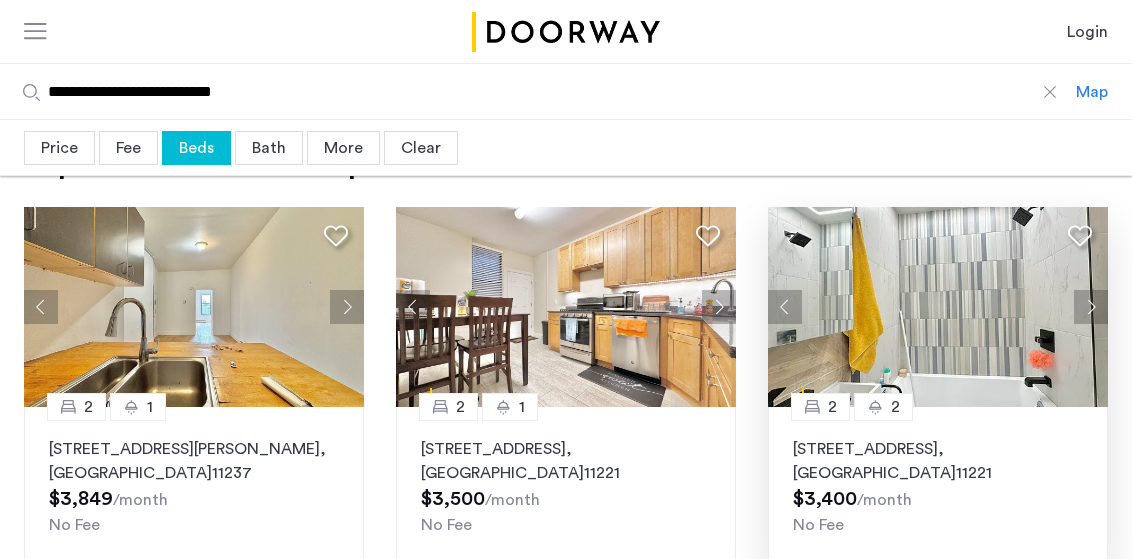 click on "Price" at bounding box center (59, 148) 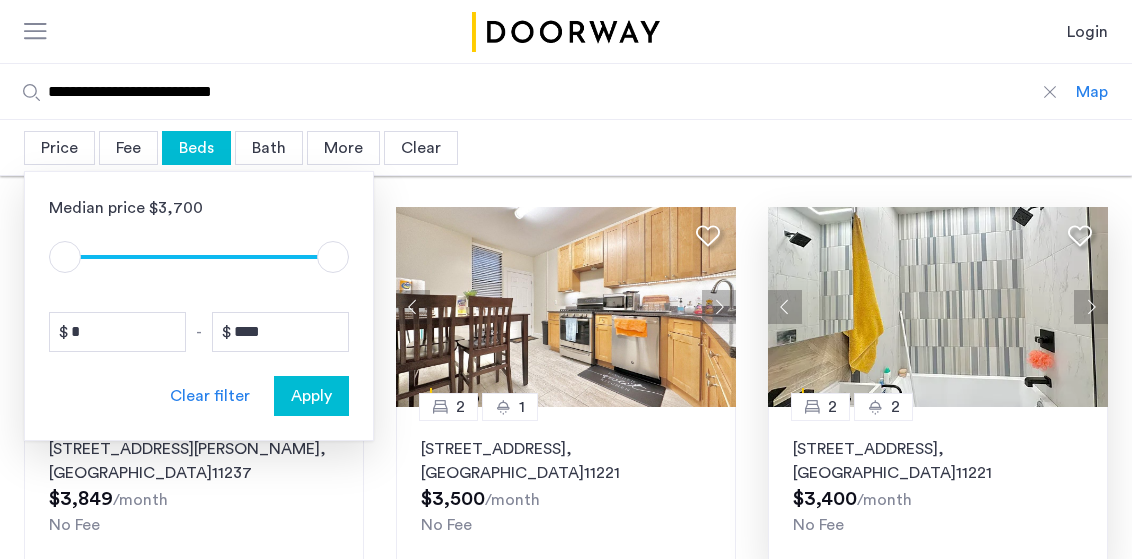 click at bounding box center (333, 257) 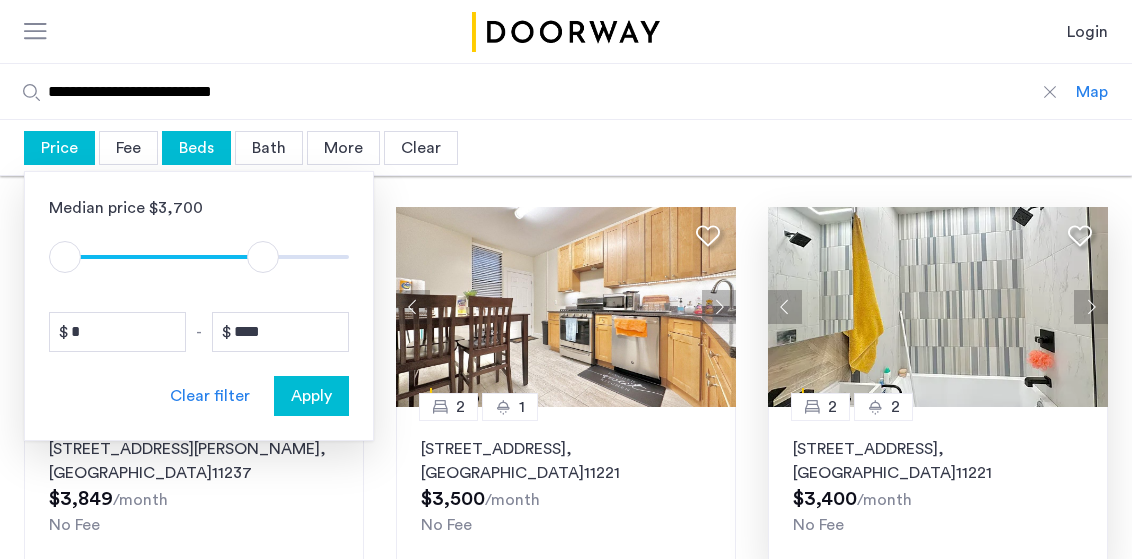 drag, startPoint x: 335, startPoint y: 253, endPoint x: 255, endPoint y: 253, distance: 80 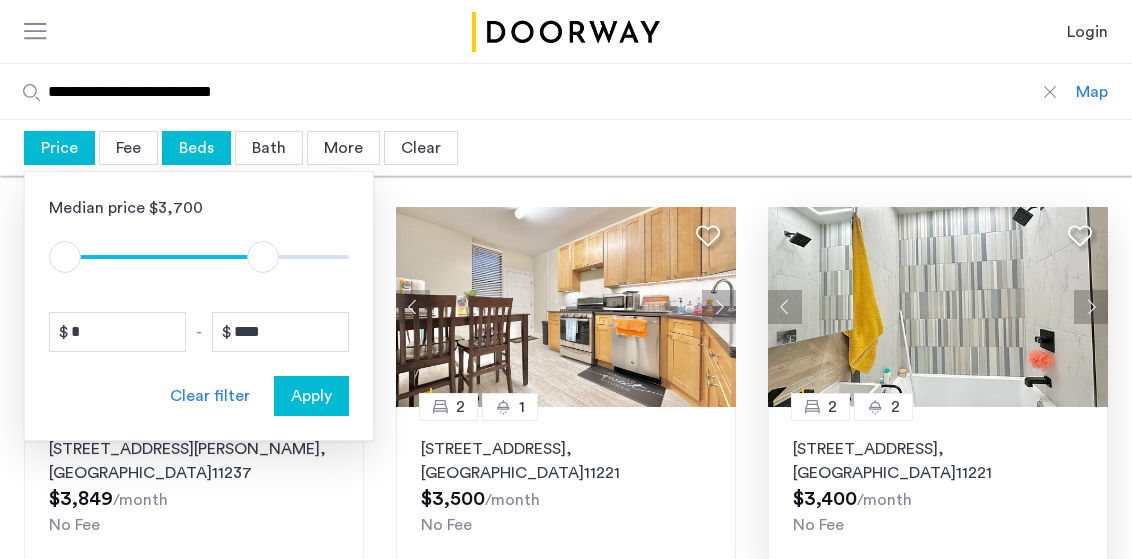 click at bounding box center [263, 257] 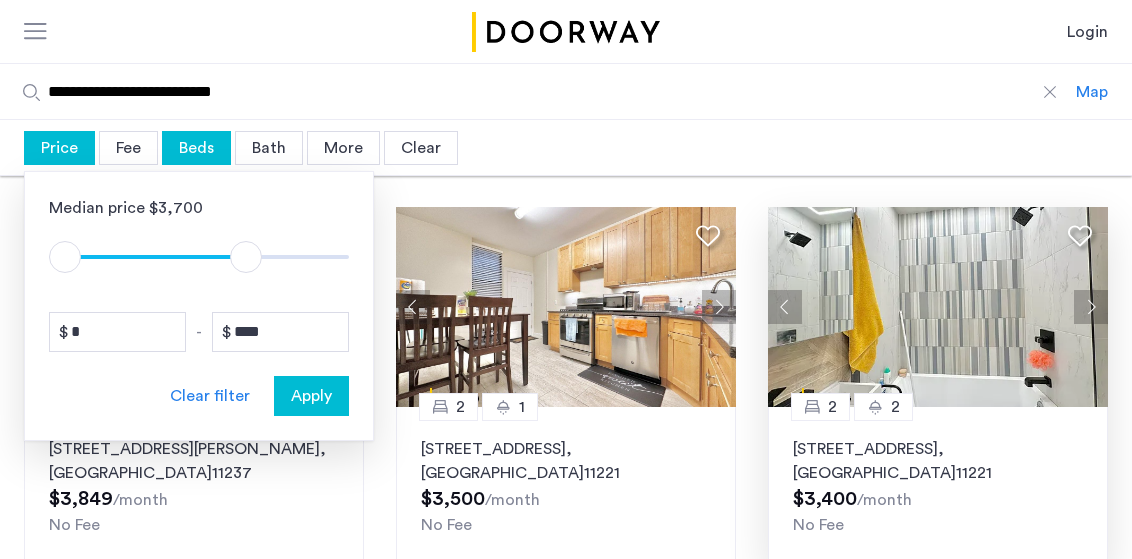 type on "****" 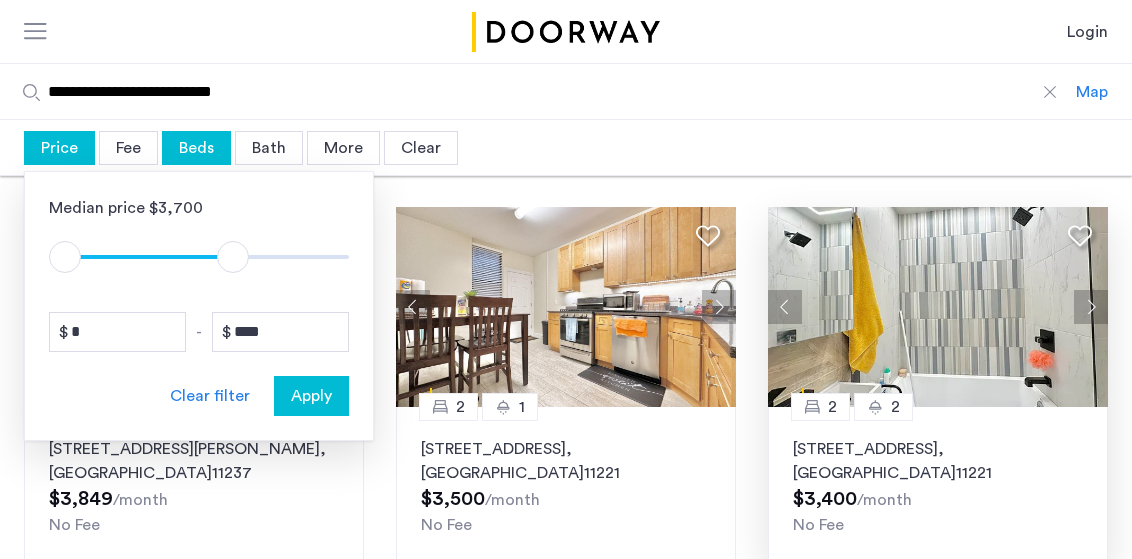drag, startPoint x: 255, startPoint y: 253, endPoint x: 234, endPoint y: 253, distance: 21 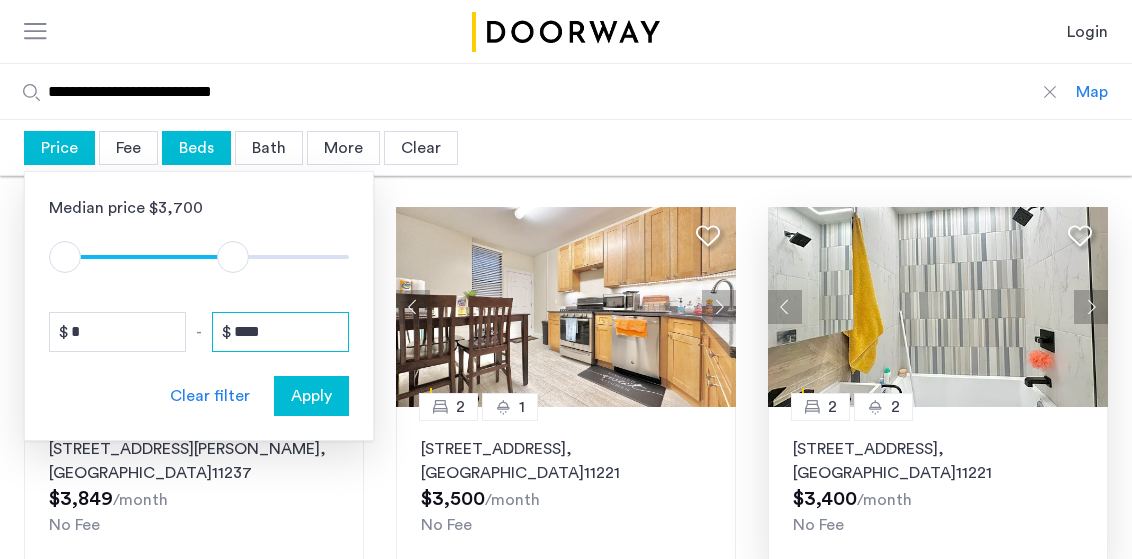 drag, startPoint x: 283, startPoint y: 339, endPoint x: 220, endPoint y: 337, distance: 63.03174 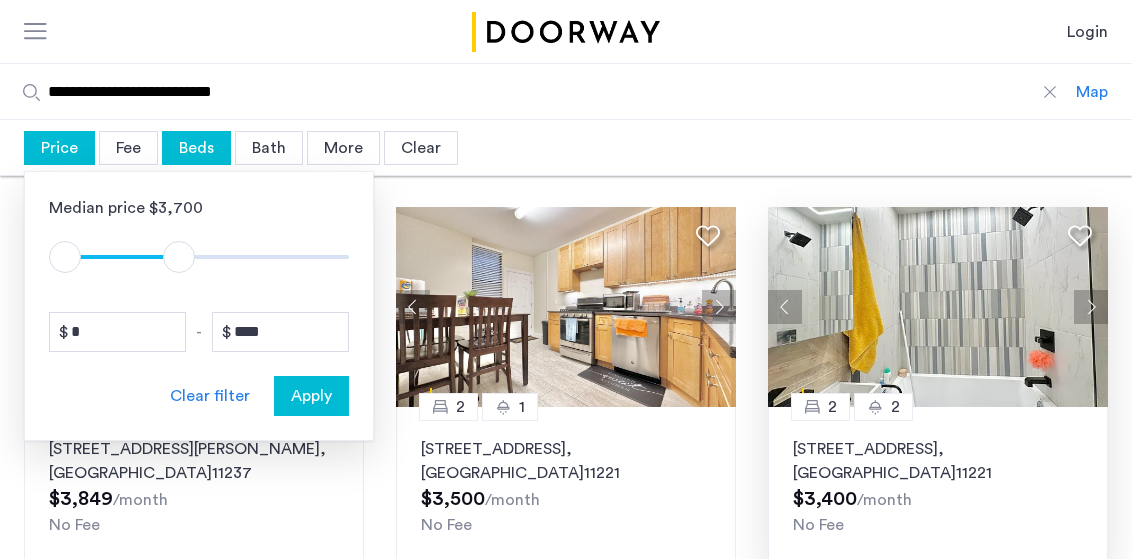 click on "Apply" at bounding box center [311, 396] 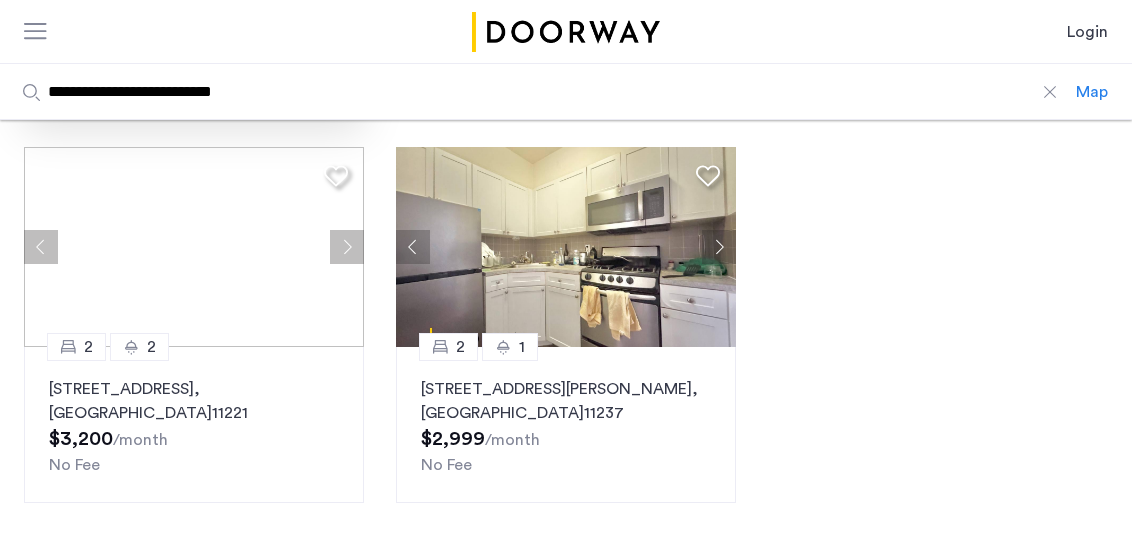 scroll, scrollTop: 502, scrollLeft: 0, axis: vertical 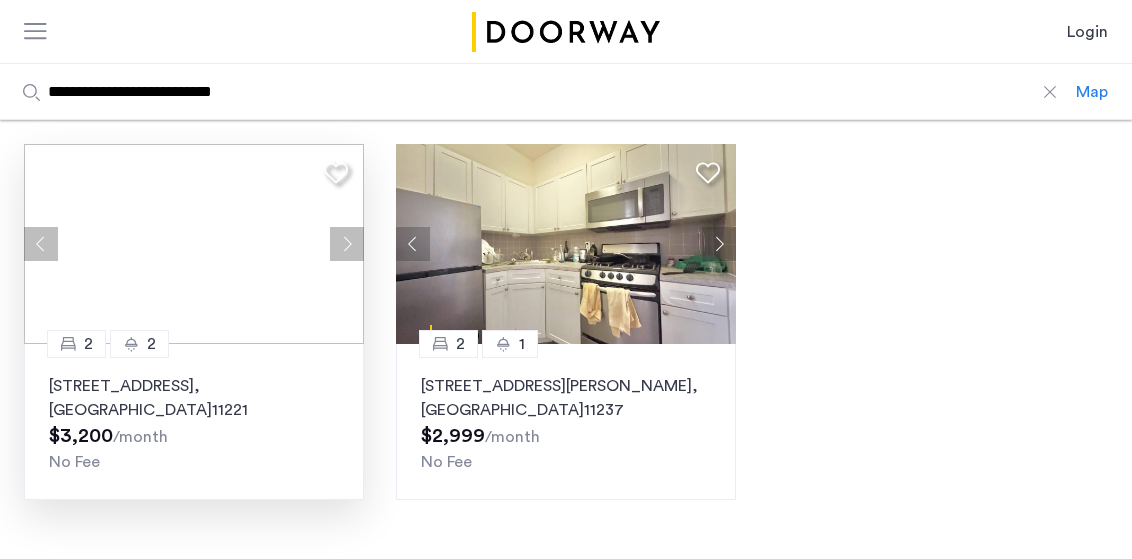 click 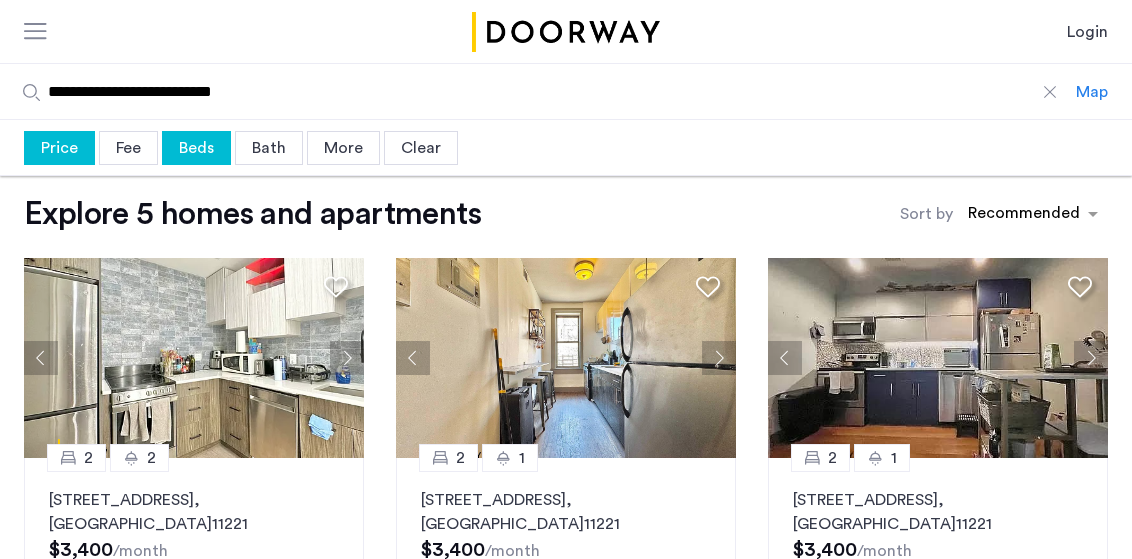 scroll, scrollTop: 33, scrollLeft: 0, axis: vertical 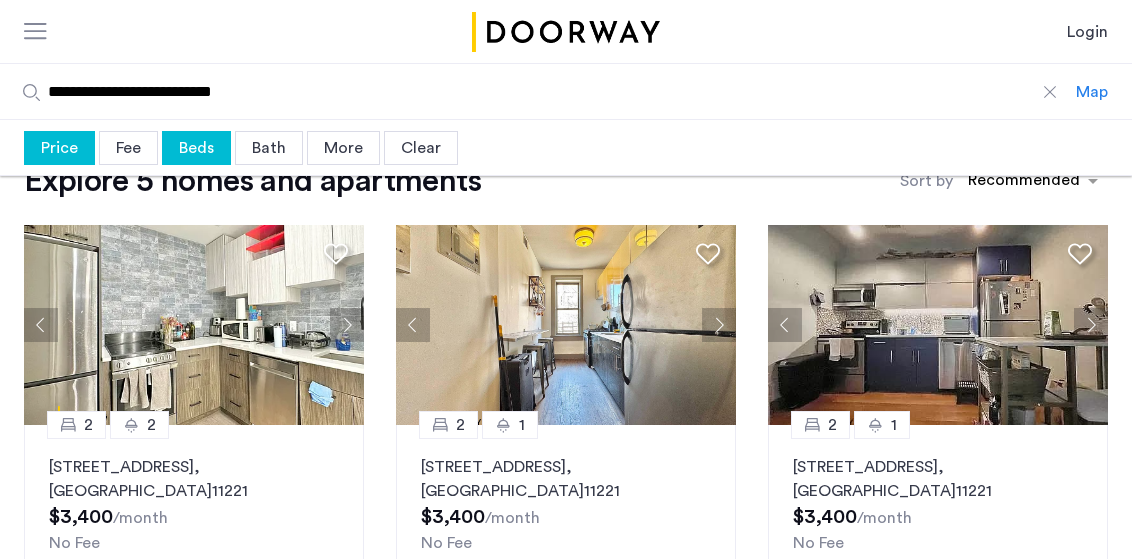 click on "Beds" at bounding box center (196, 148) 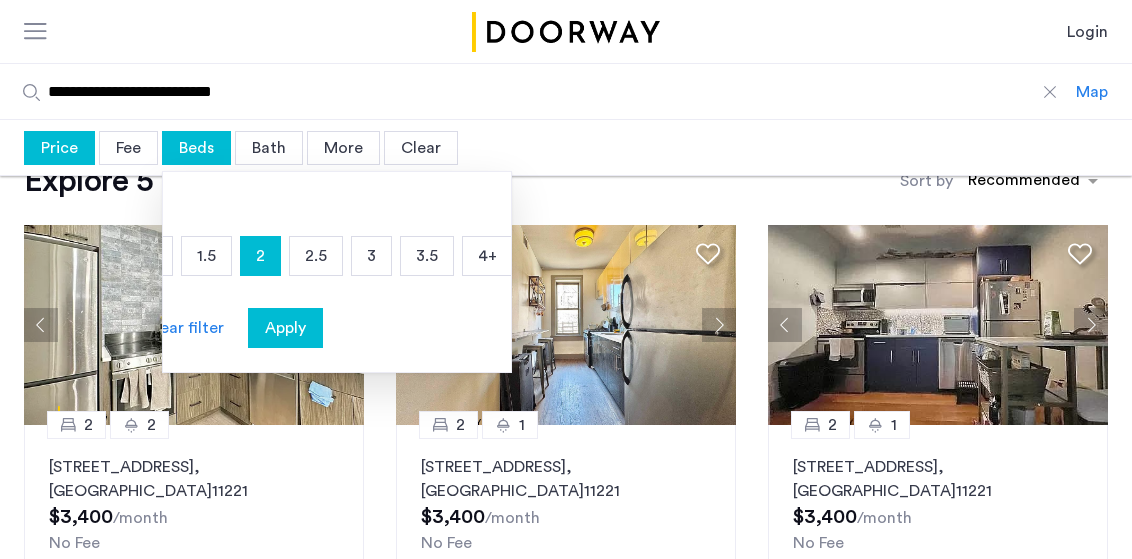 click on "Price" at bounding box center (59, 148) 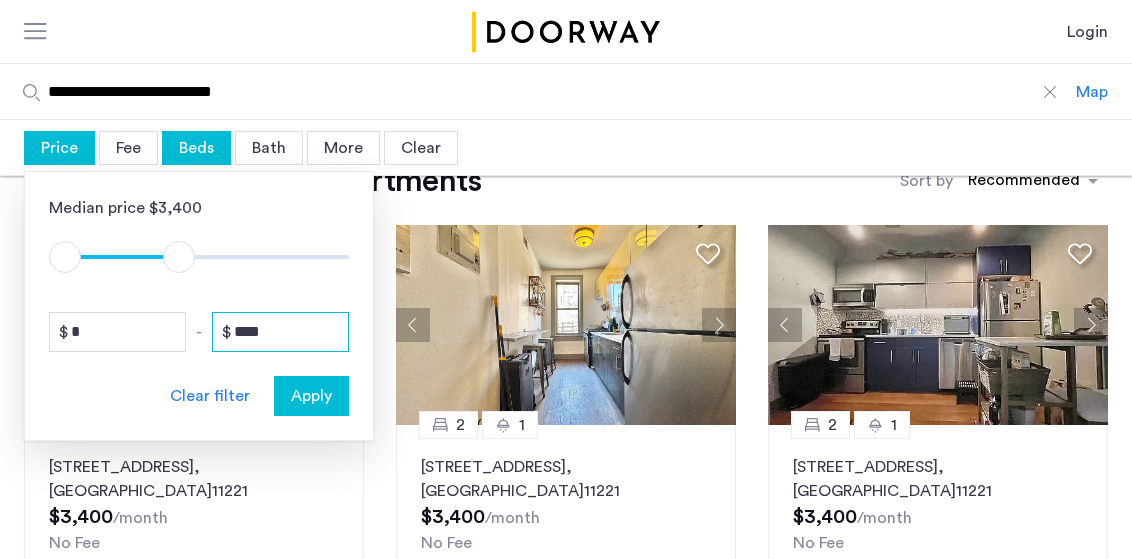 click on "****" at bounding box center [280, 332] 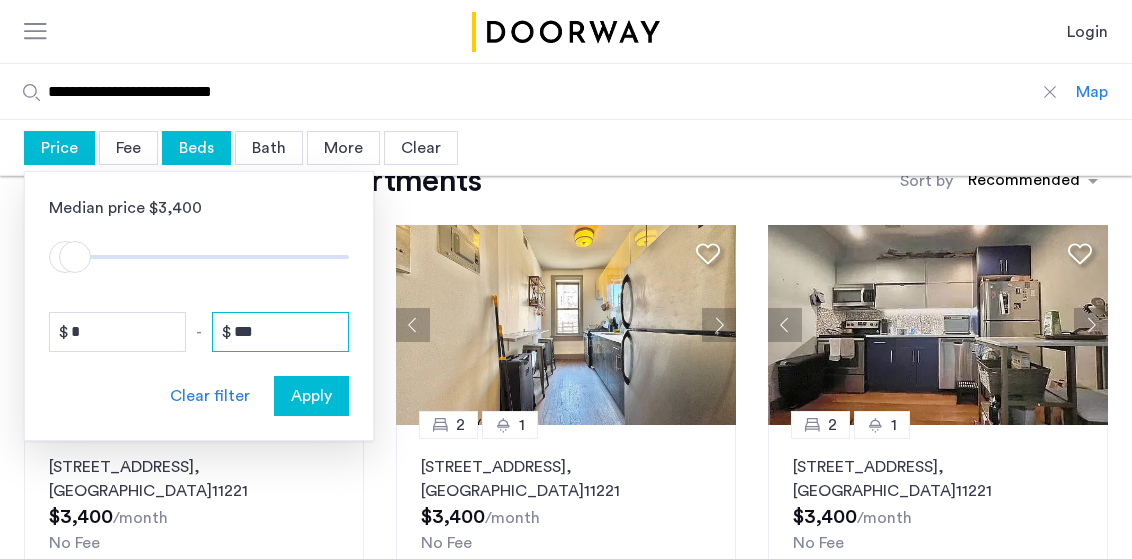 type on "****" 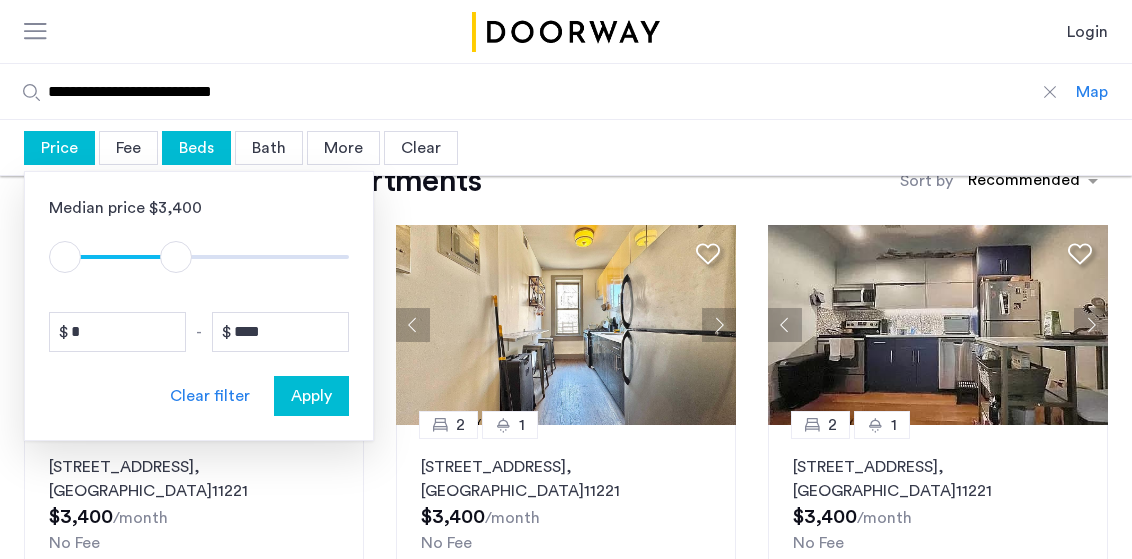 click on "Apply" at bounding box center (311, 396) 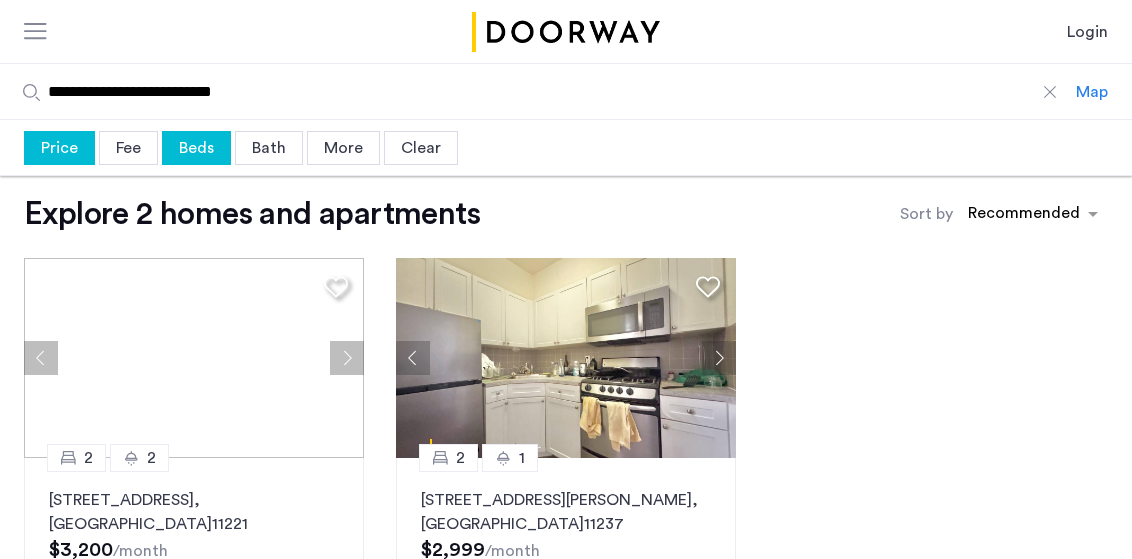 scroll, scrollTop: 67, scrollLeft: 0, axis: vertical 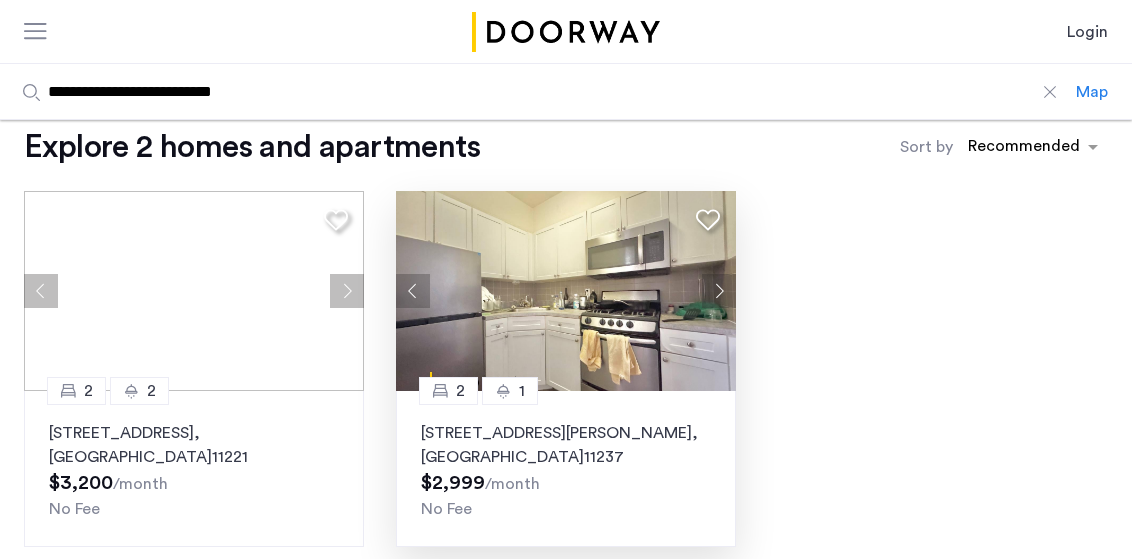 click 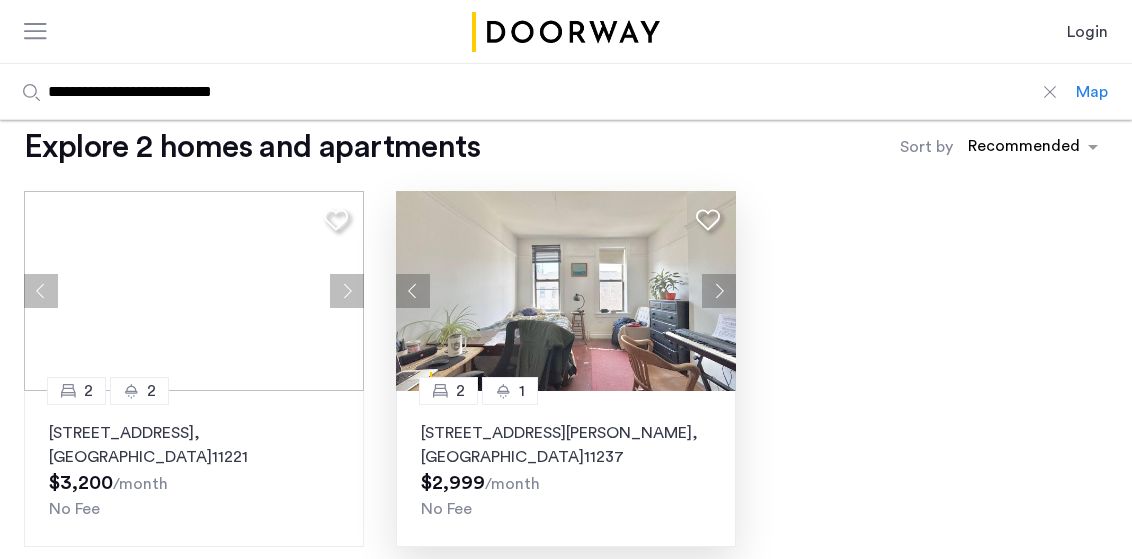 click 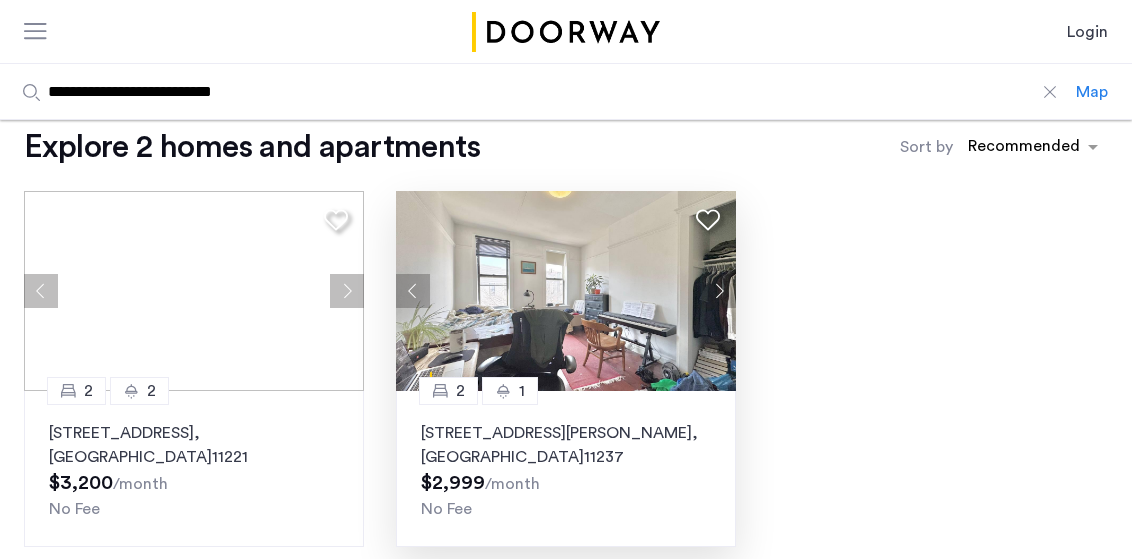 click 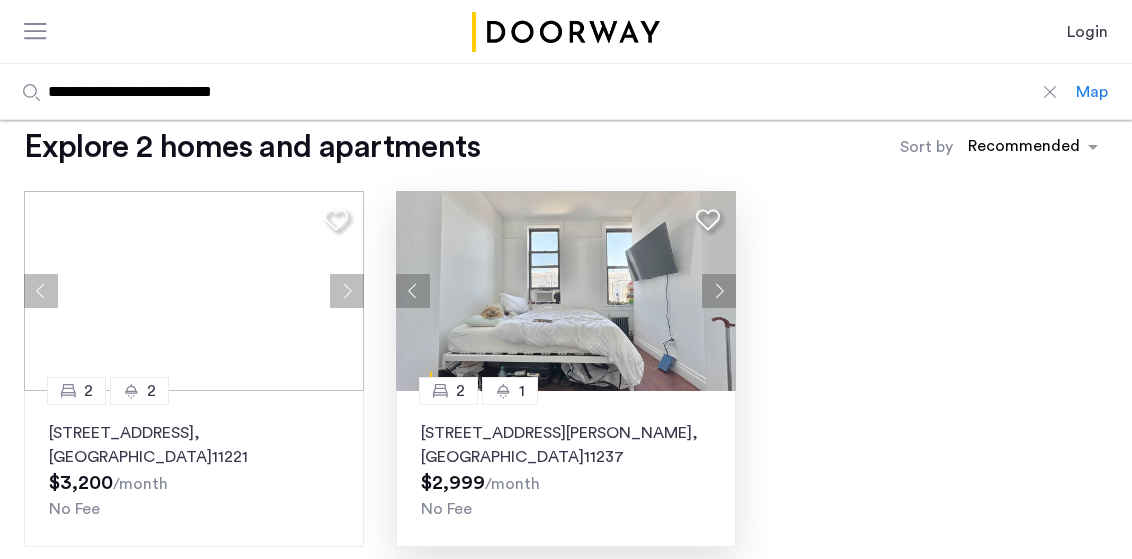 click 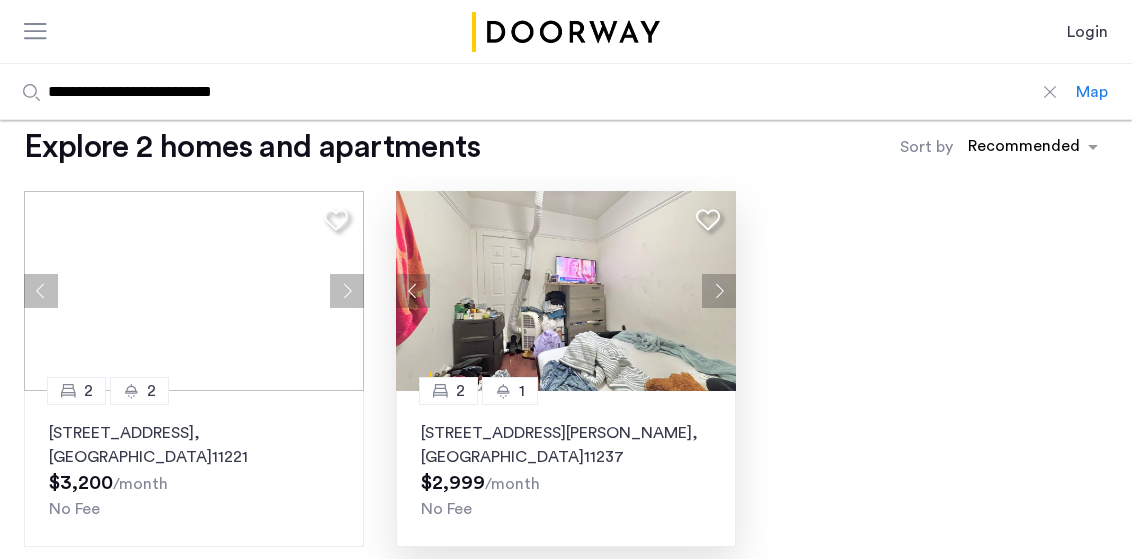 click 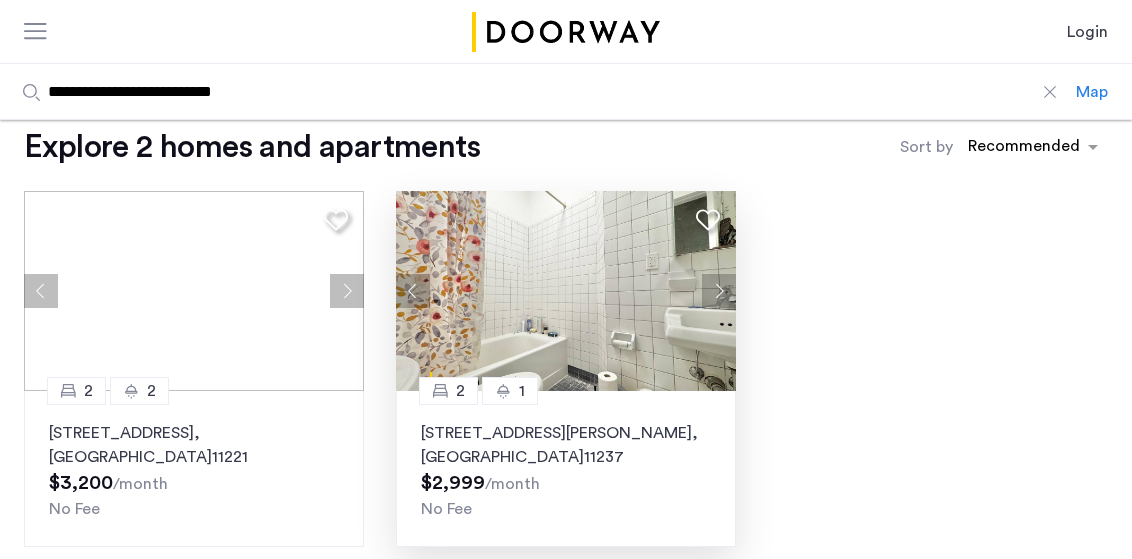 click 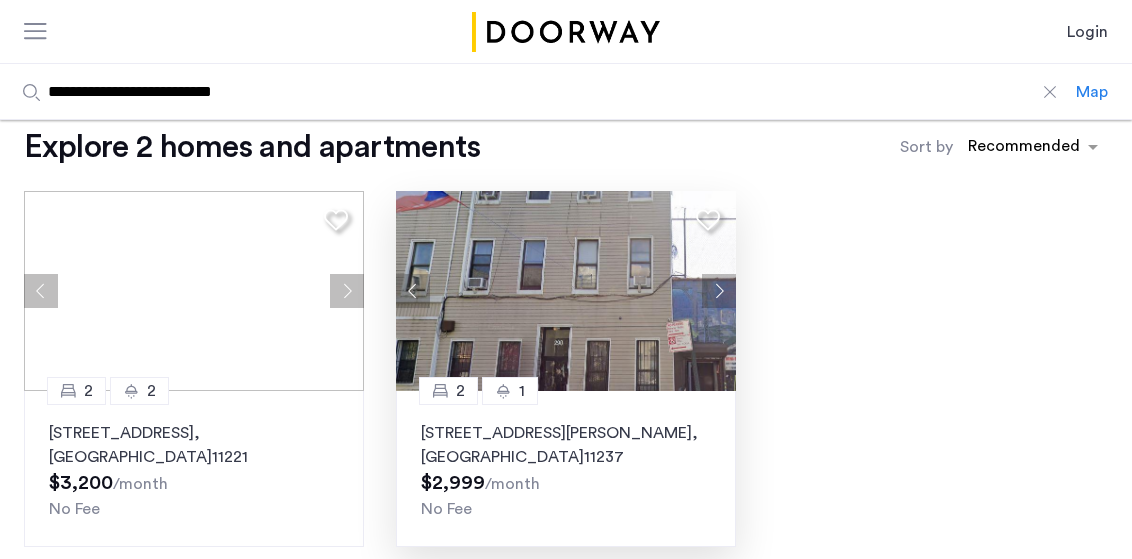 click 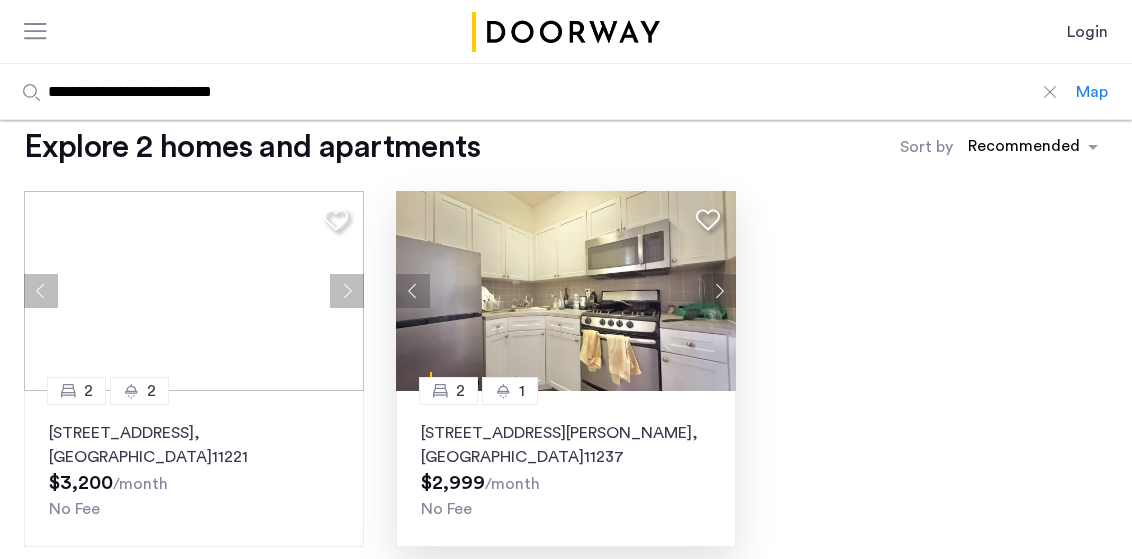 click 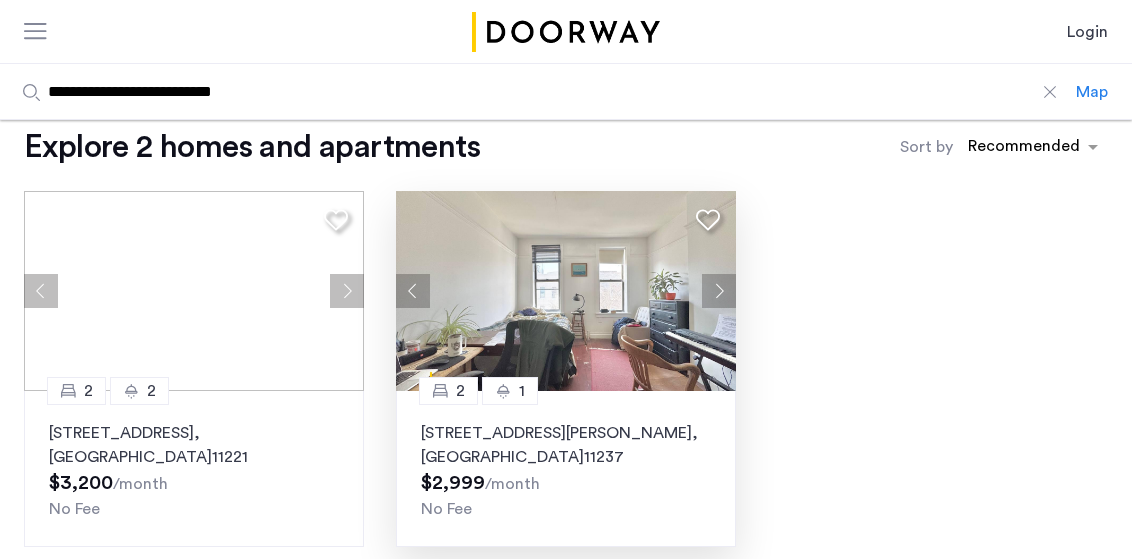 click 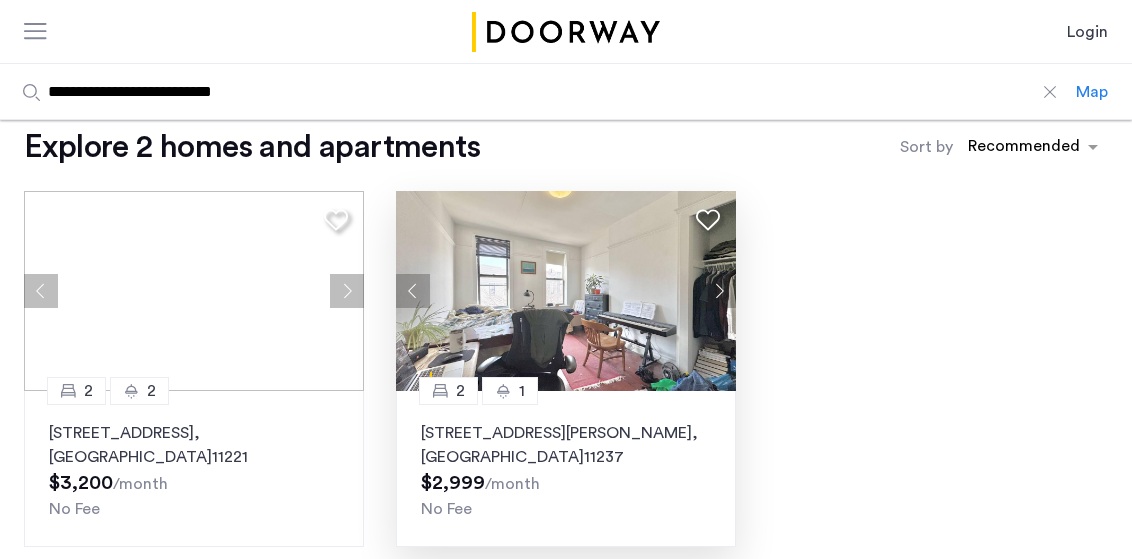 click 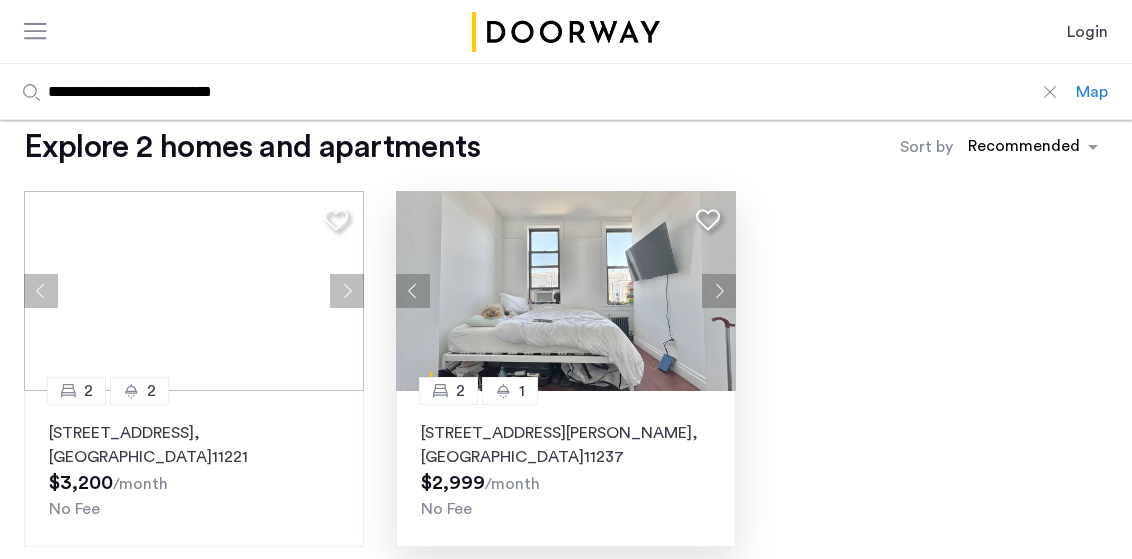click 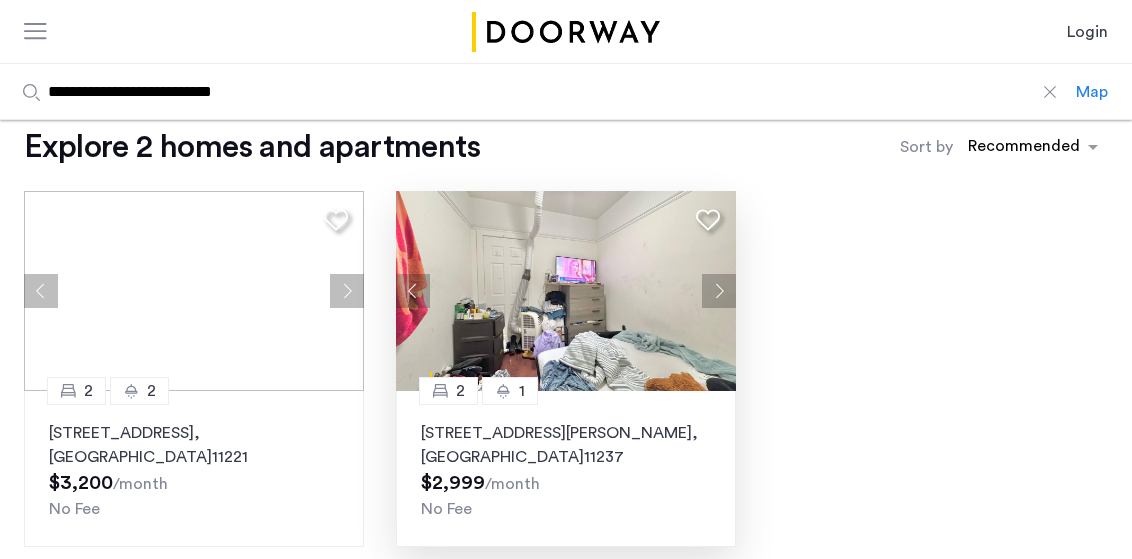 click 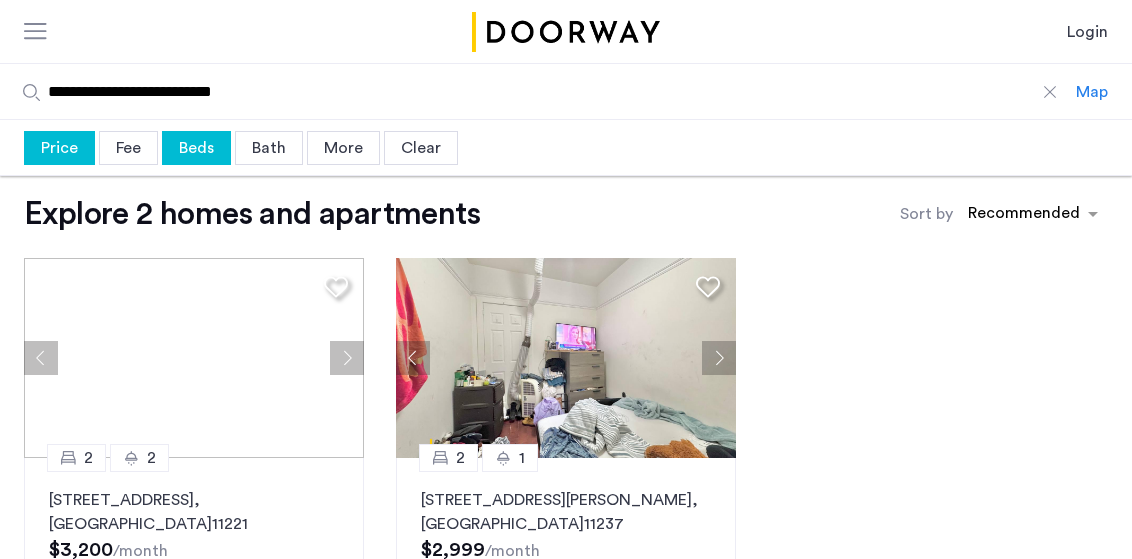 scroll, scrollTop: 0, scrollLeft: 0, axis: both 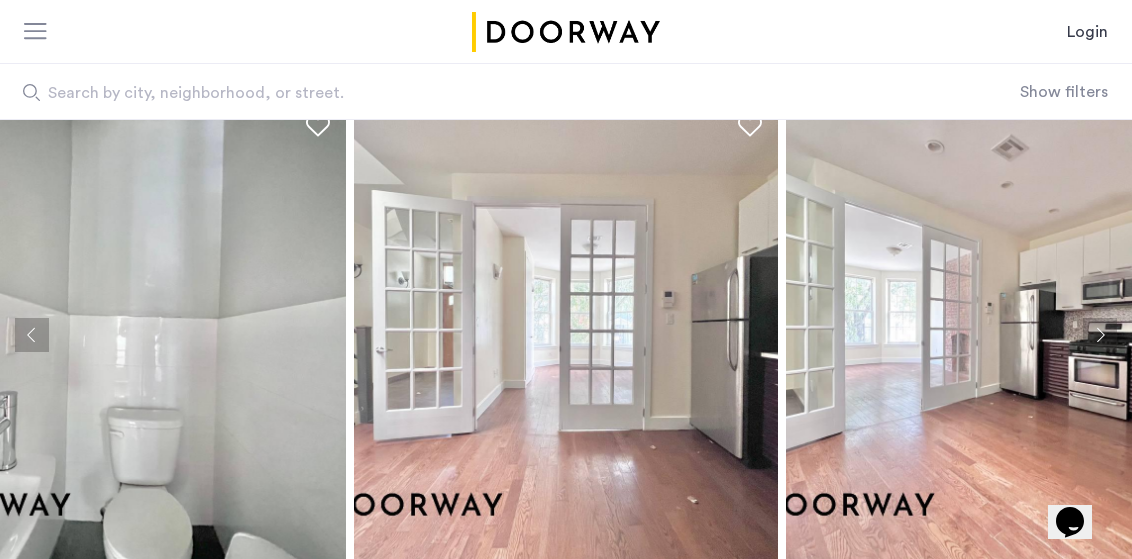 click 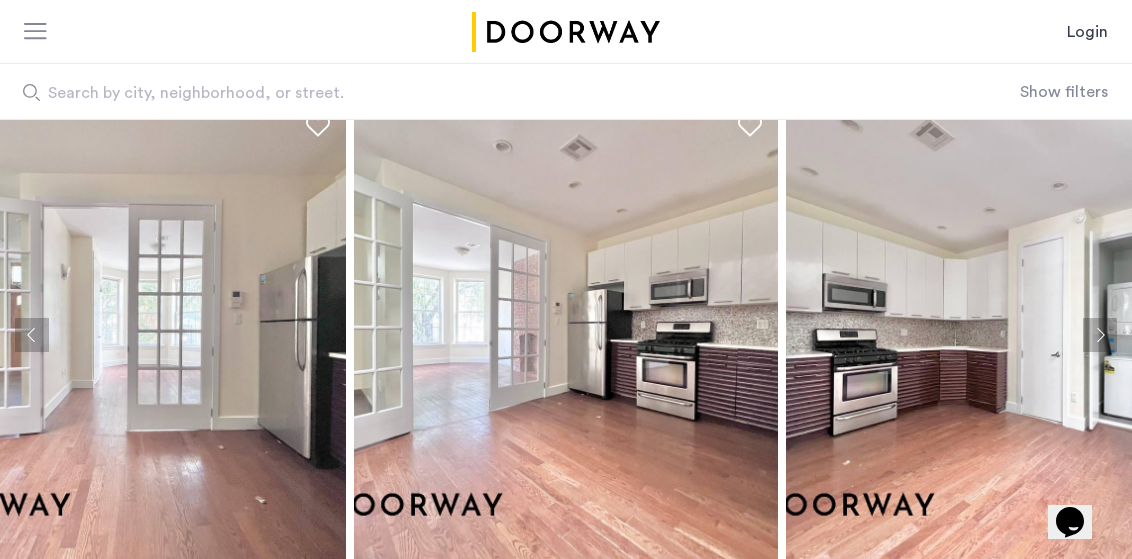 click 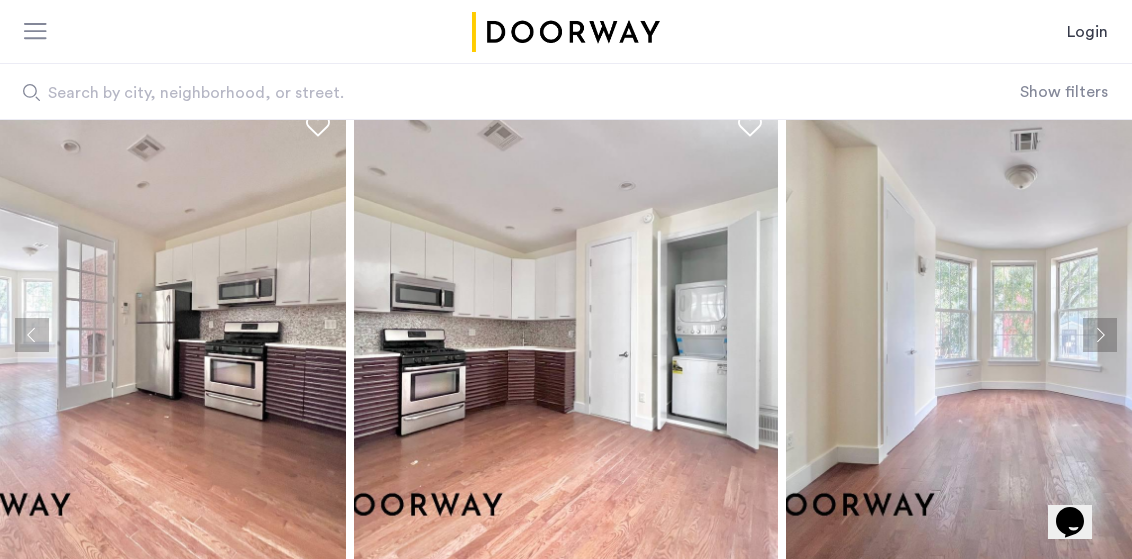 click 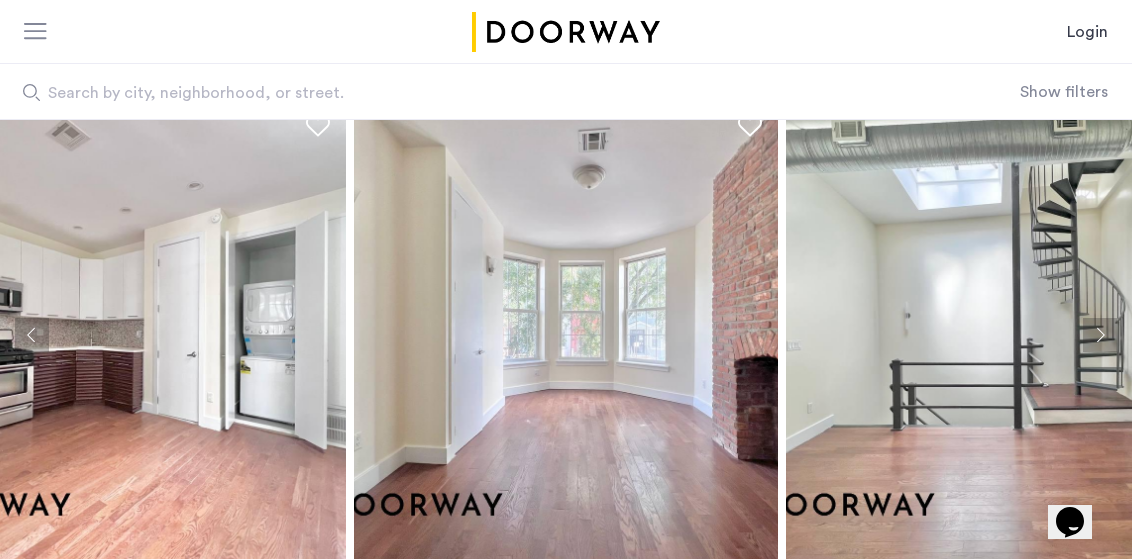 click 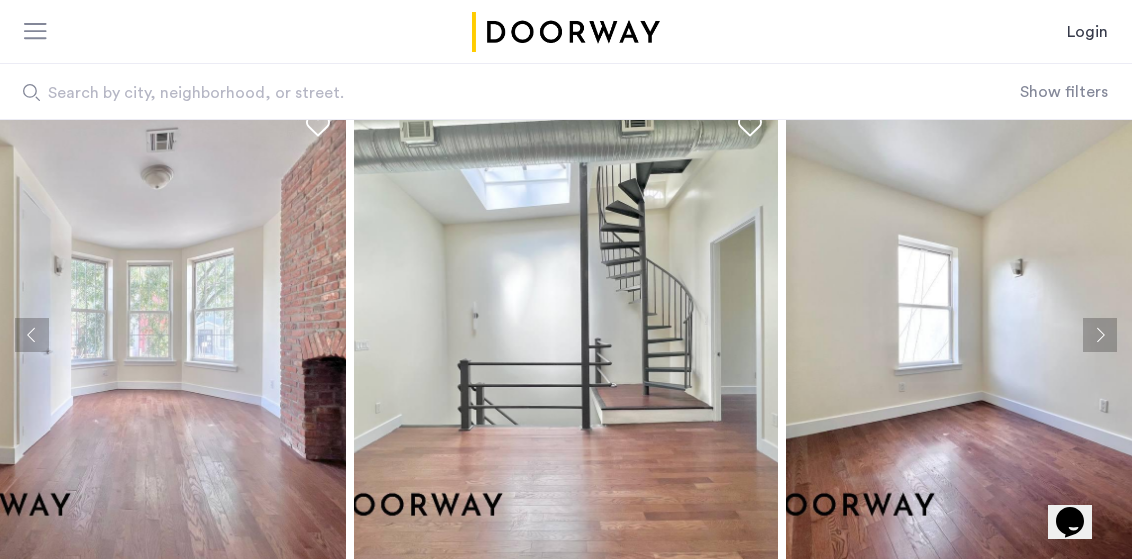 click 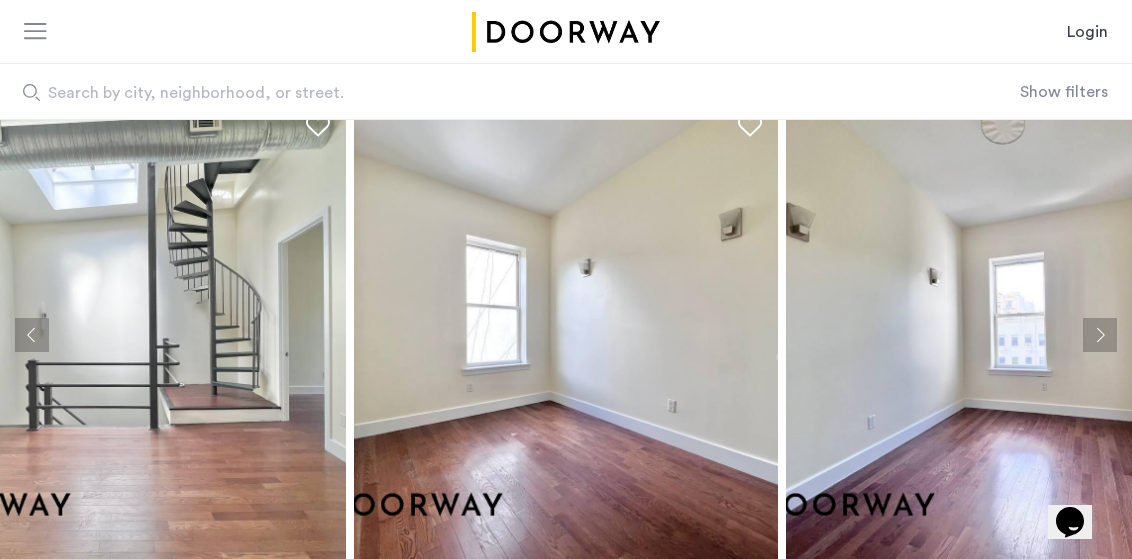 click 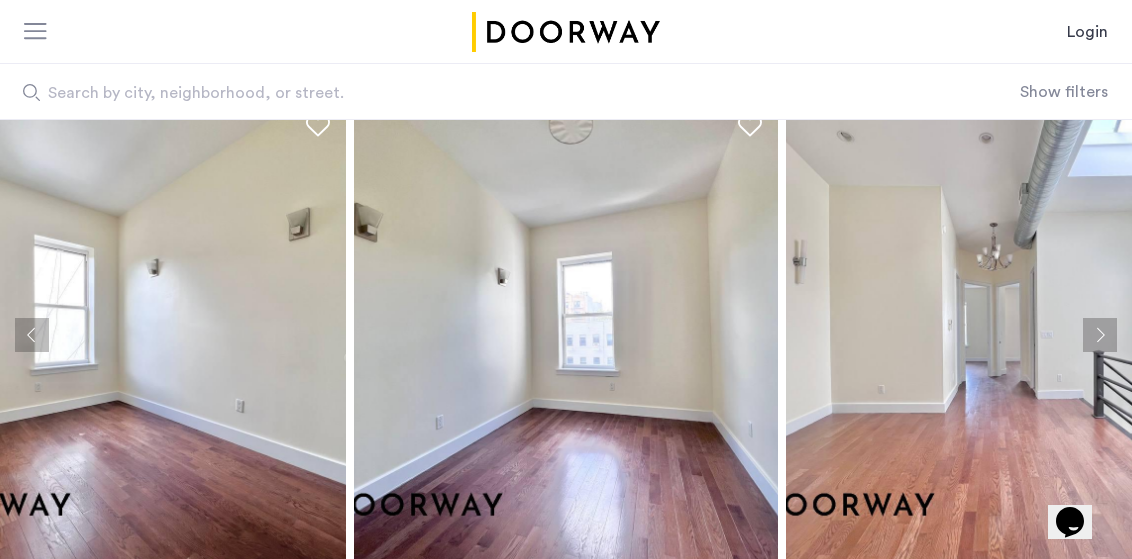 click 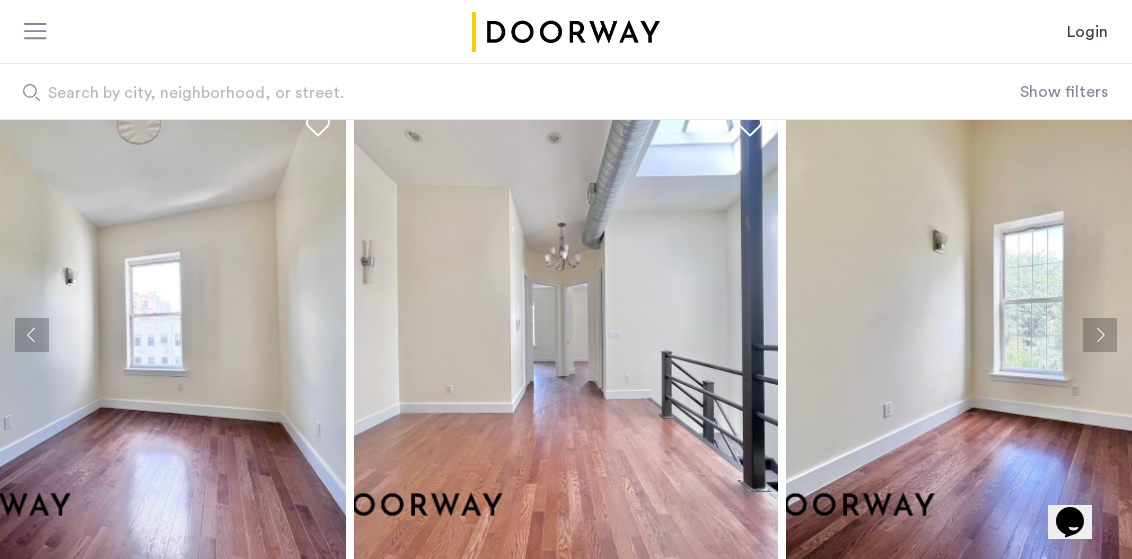 click 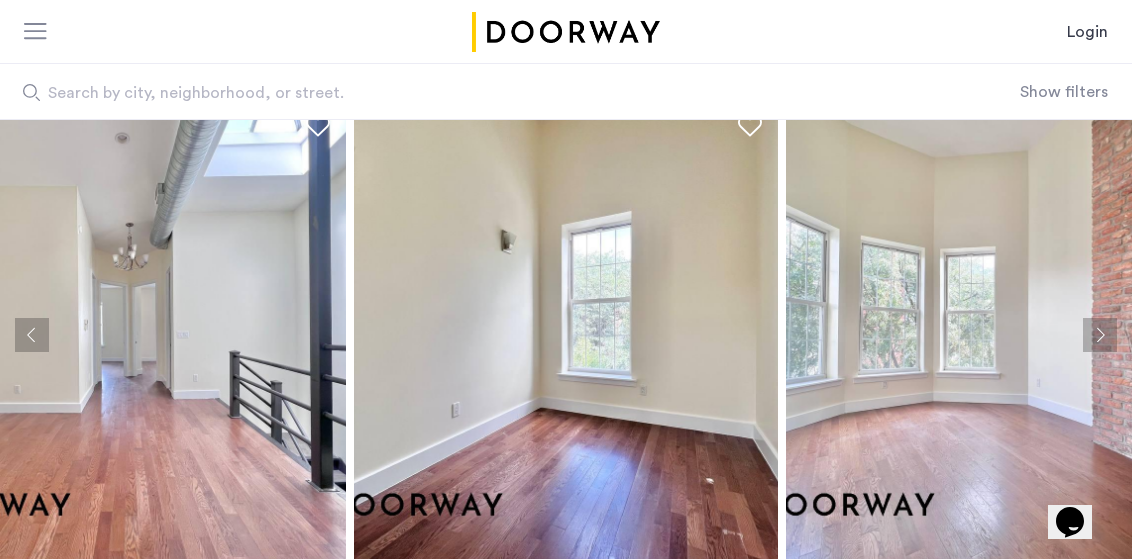 click 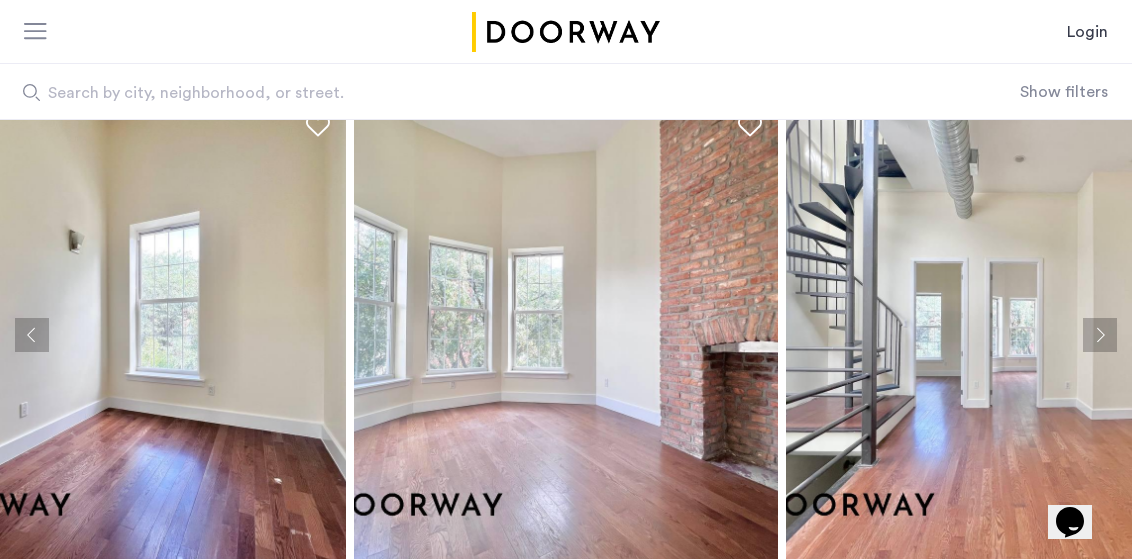 click 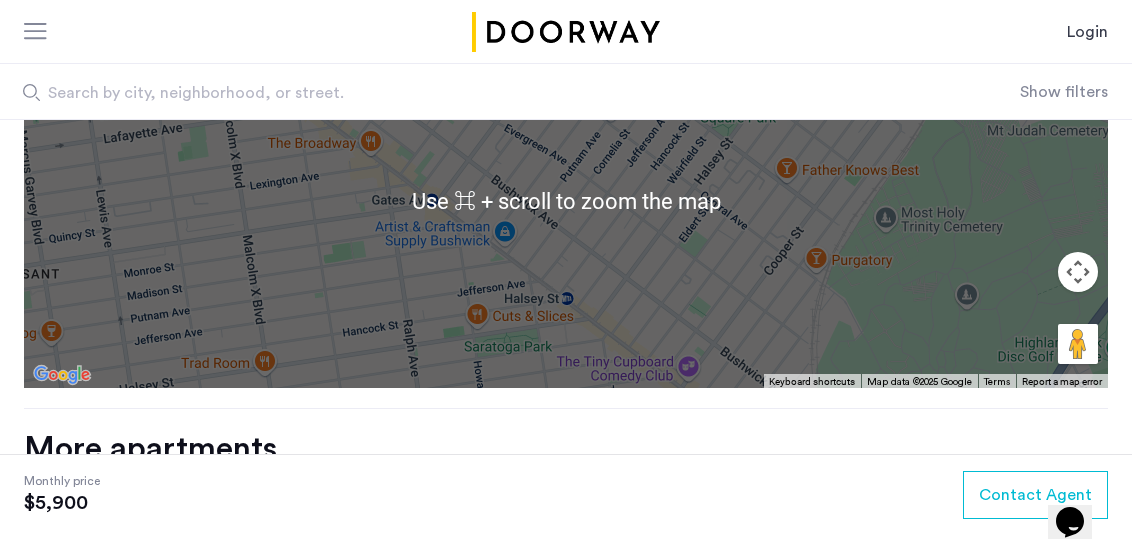scroll, scrollTop: 1875, scrollLeft: 0, axis: vertical 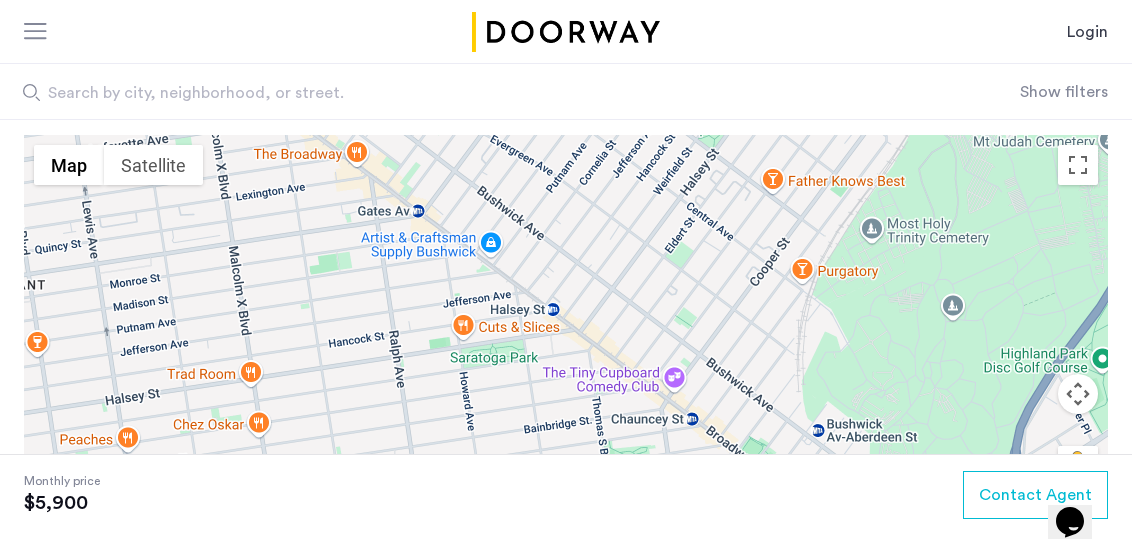 drag, startPoint x: 661, startPoint y: 271, endPoint x: 647, endPoint y: 162, distance: 109.89541 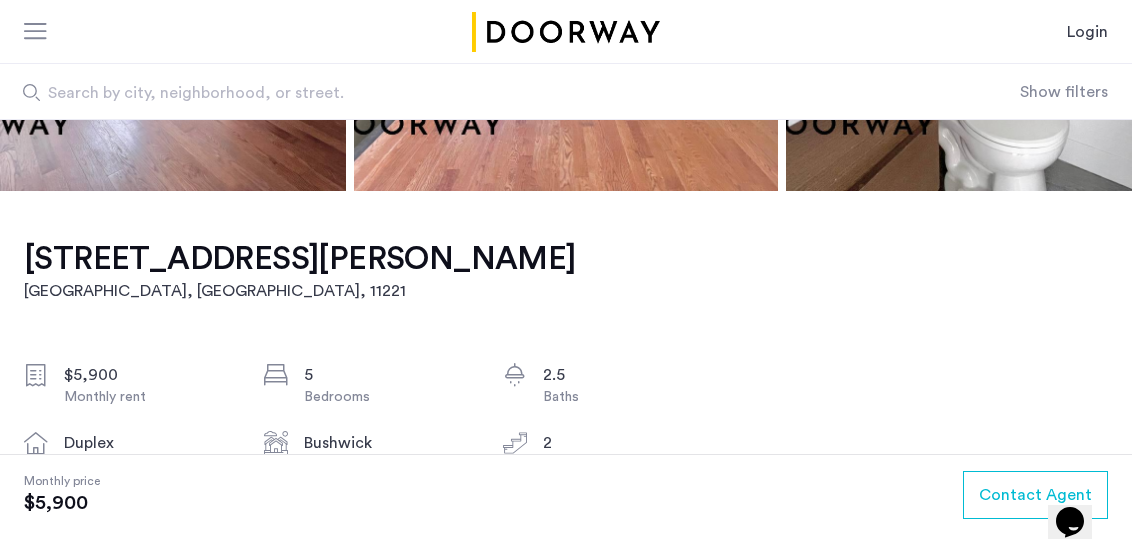 scroll, scrollTop: 400, scrollLeft: 0, axis: vertical 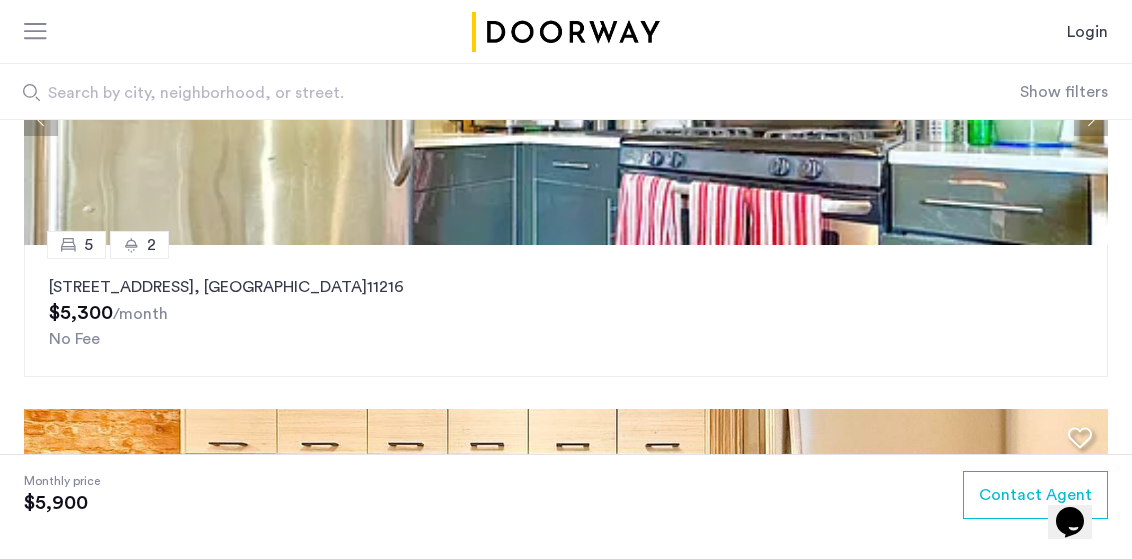 click on "707 Saint Marks Avenue, Unit 2R, Brooklyn , NY  11216" 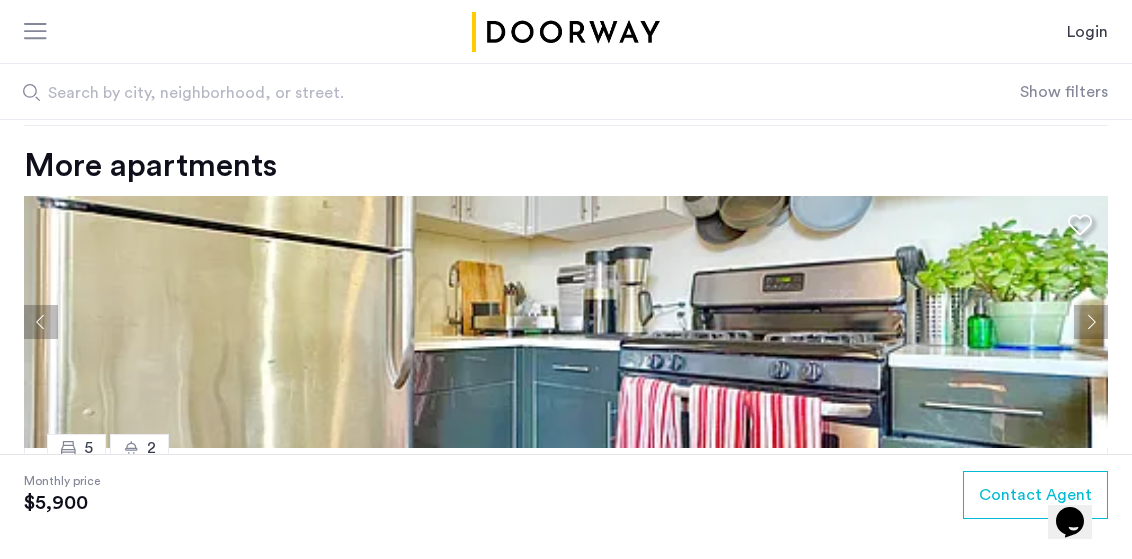 scroll, scrollTop: 2276, scrollLeft: 0, axis: vertical 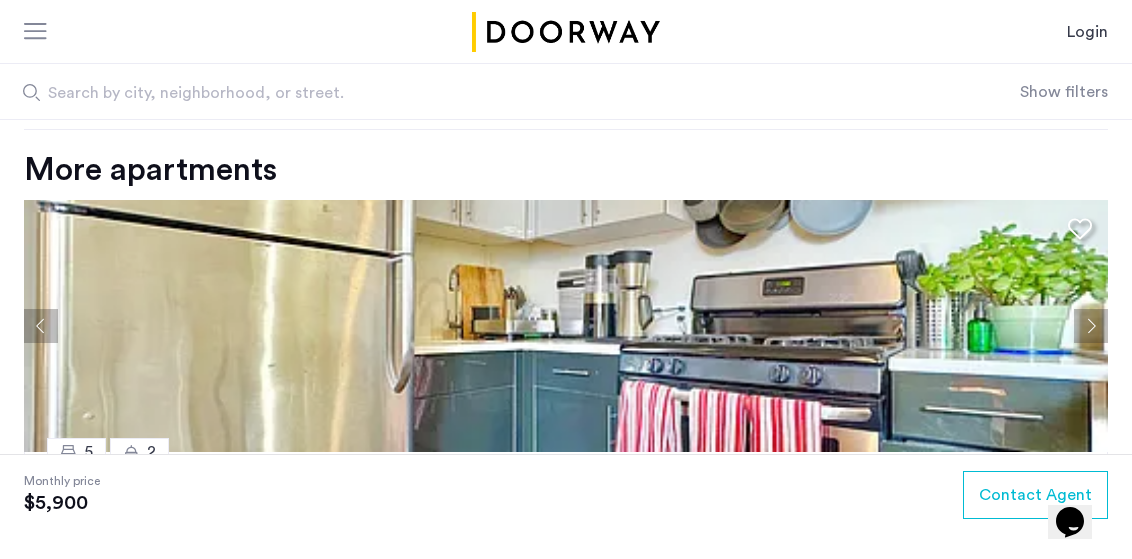 click 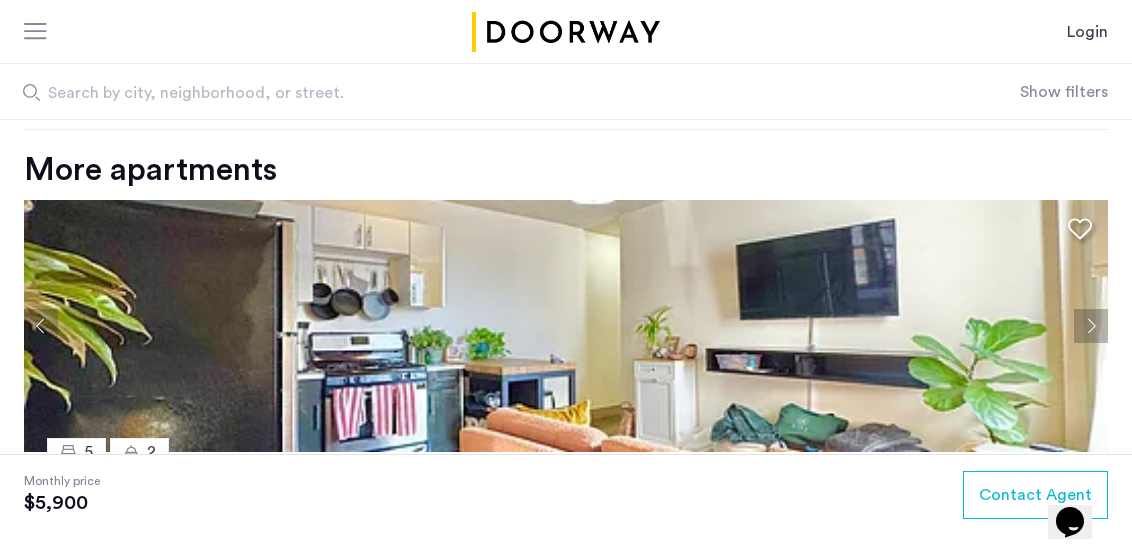 click 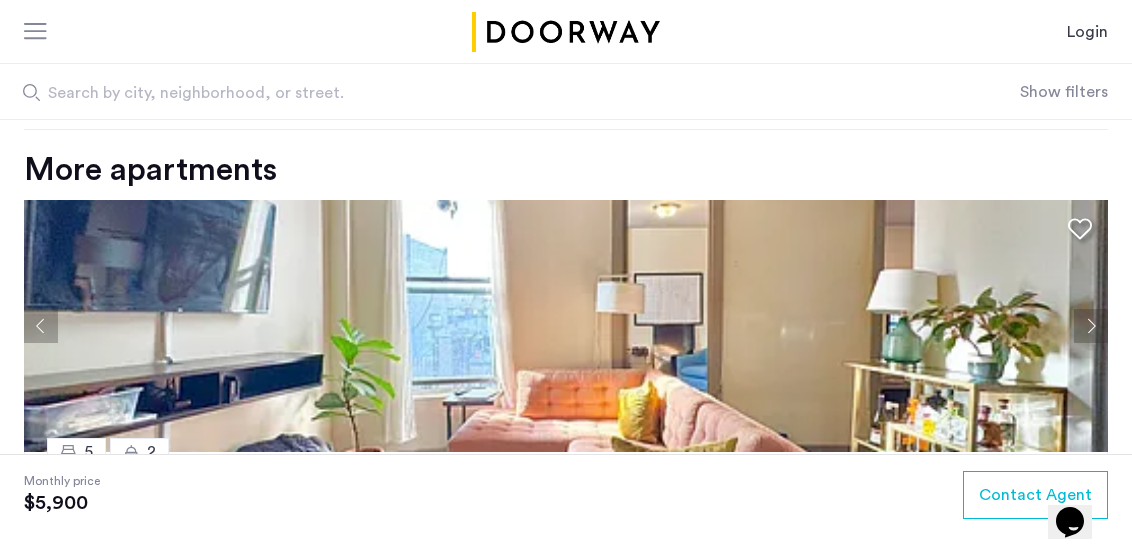 click 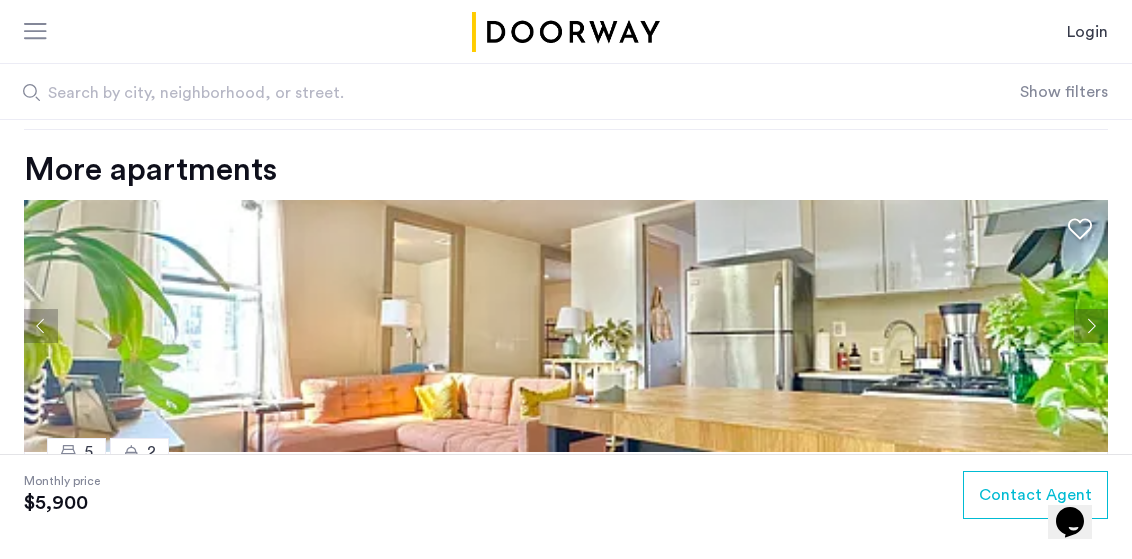 click 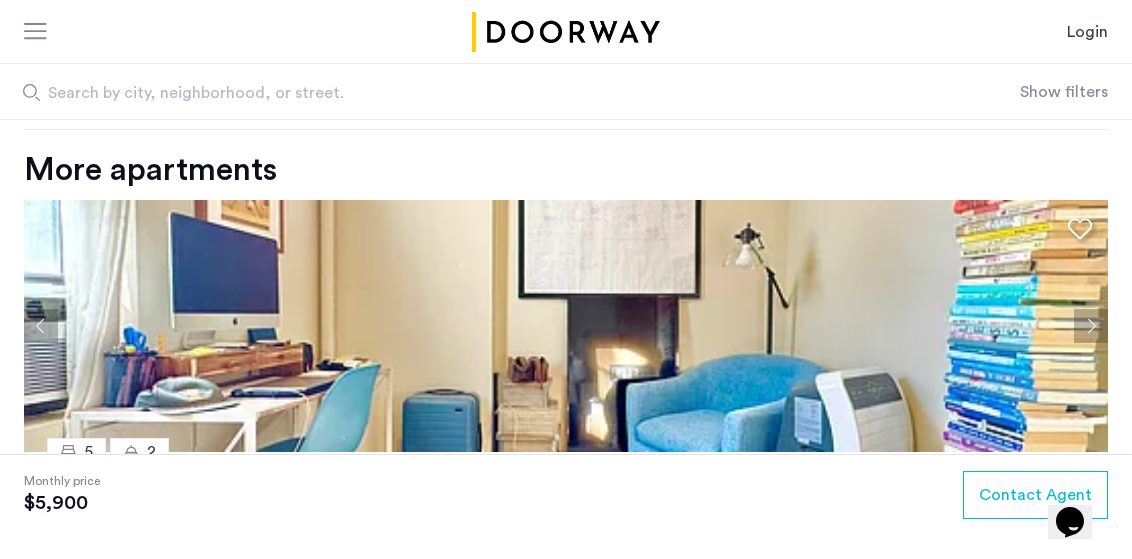 click 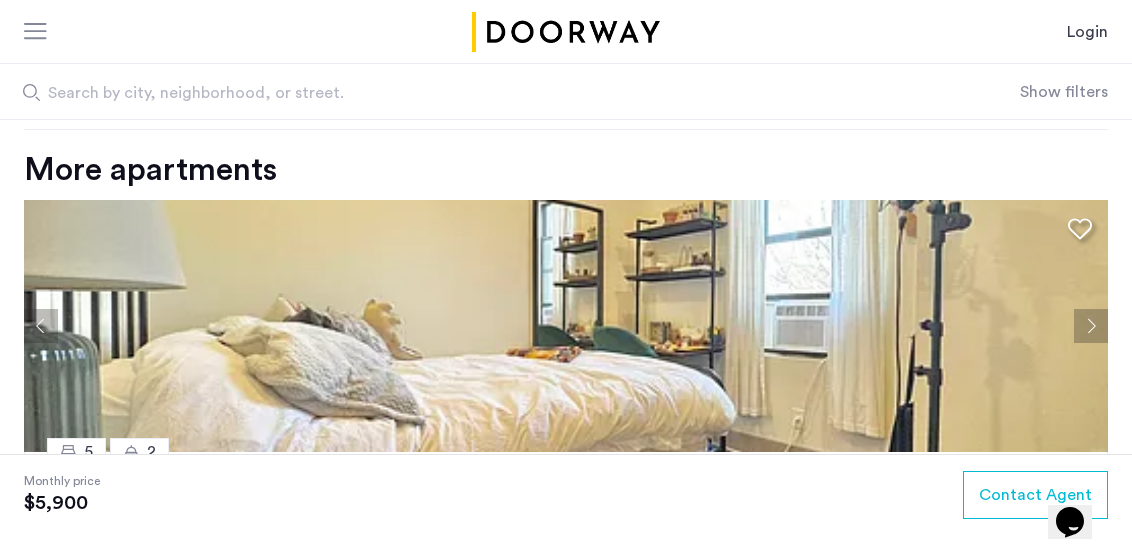 click 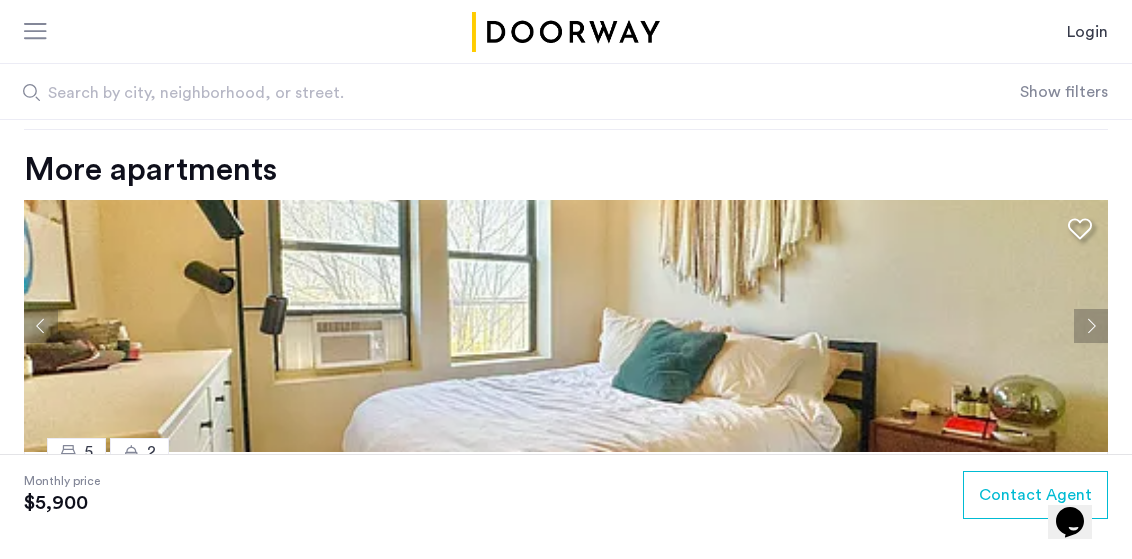 click 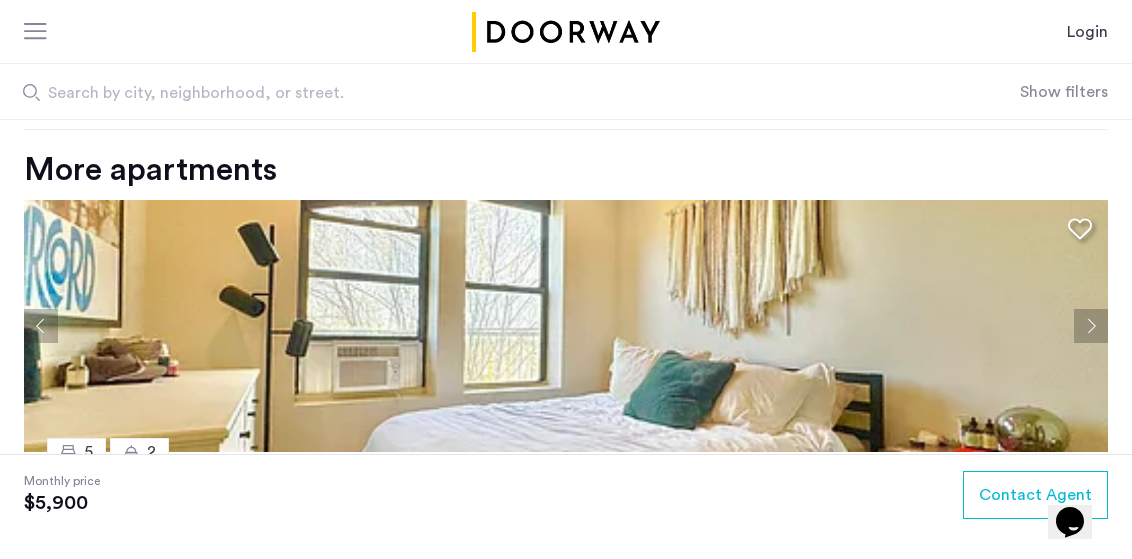click 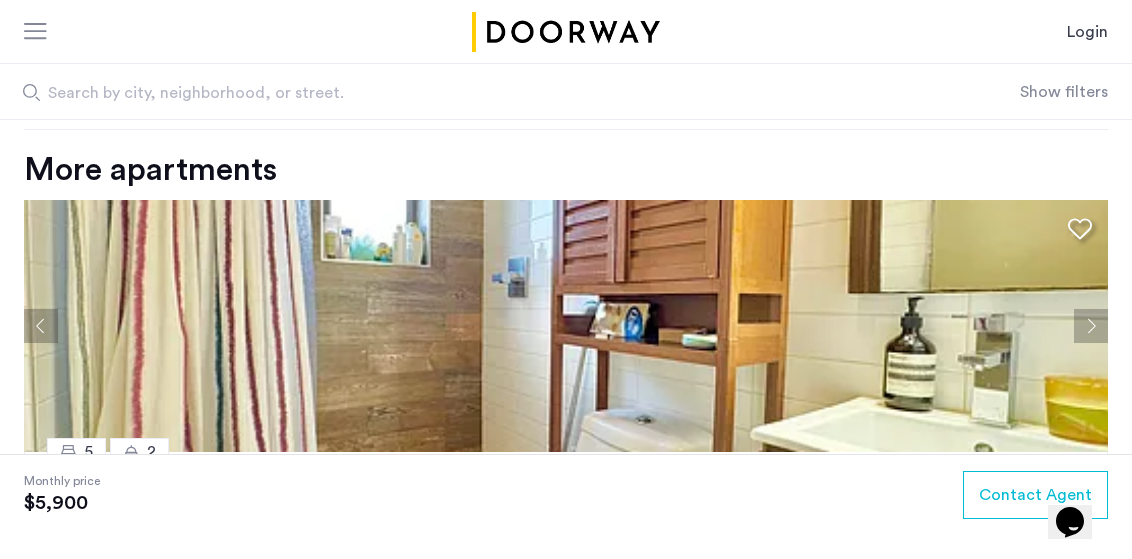 click 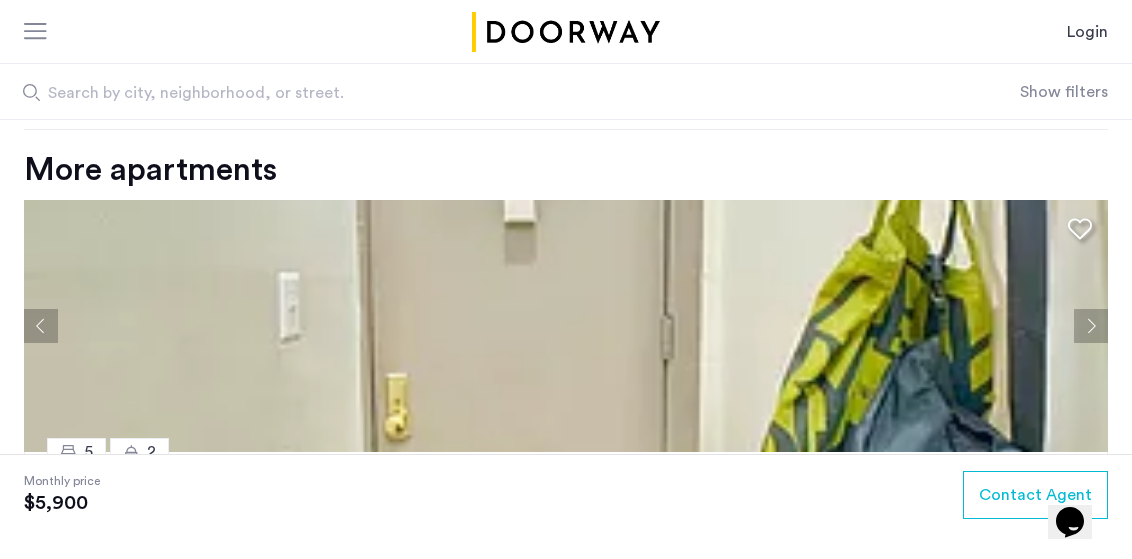 click 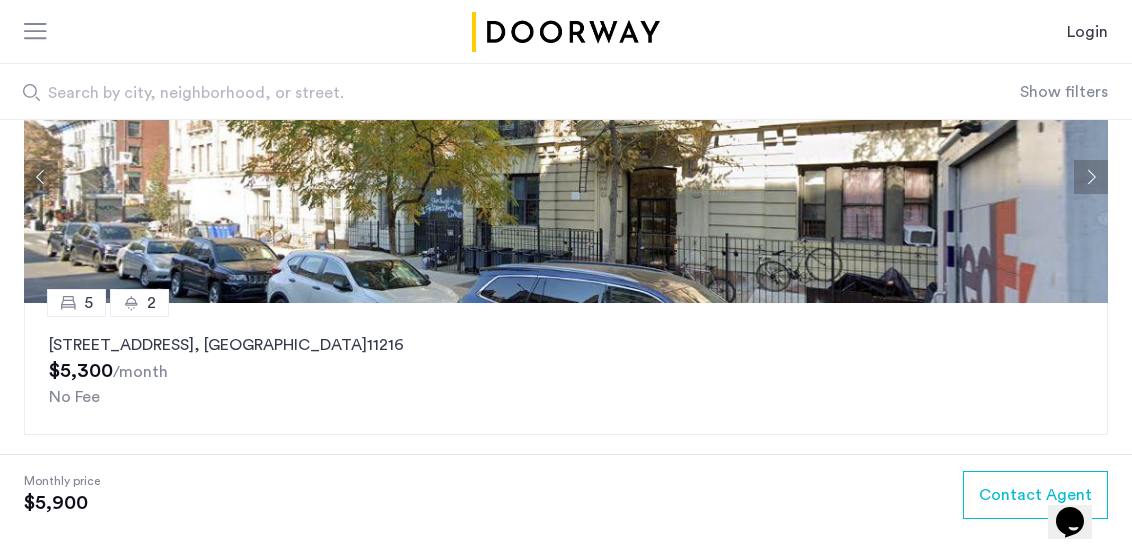 scroll, scrollTop: 2423, scrollLeft: 0, axis: vertical 